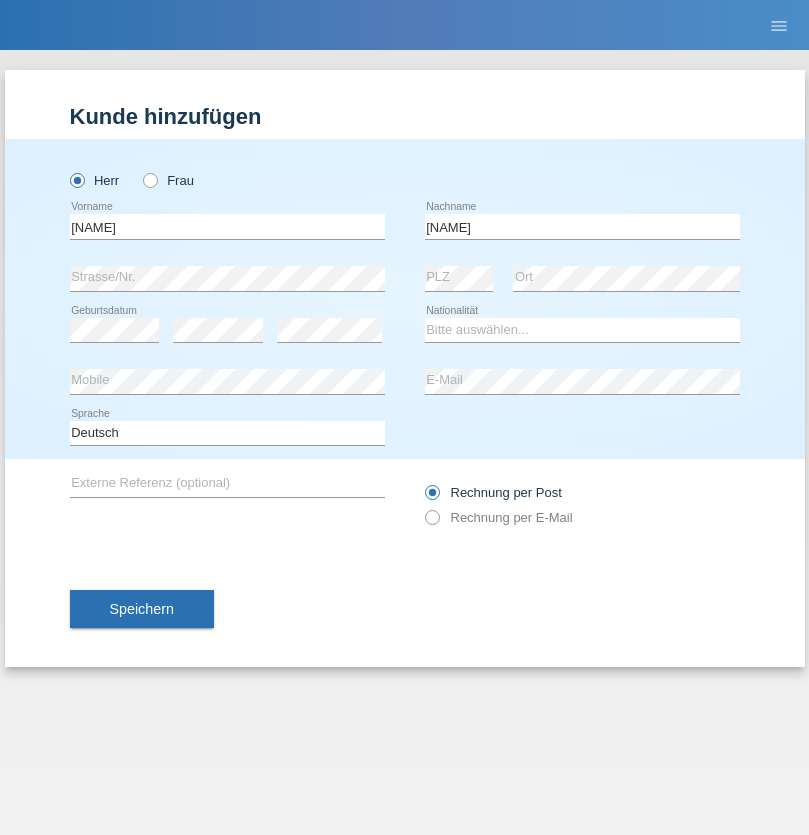 scroll, scrollTop: 0, scrollLeft: 0, axis: both 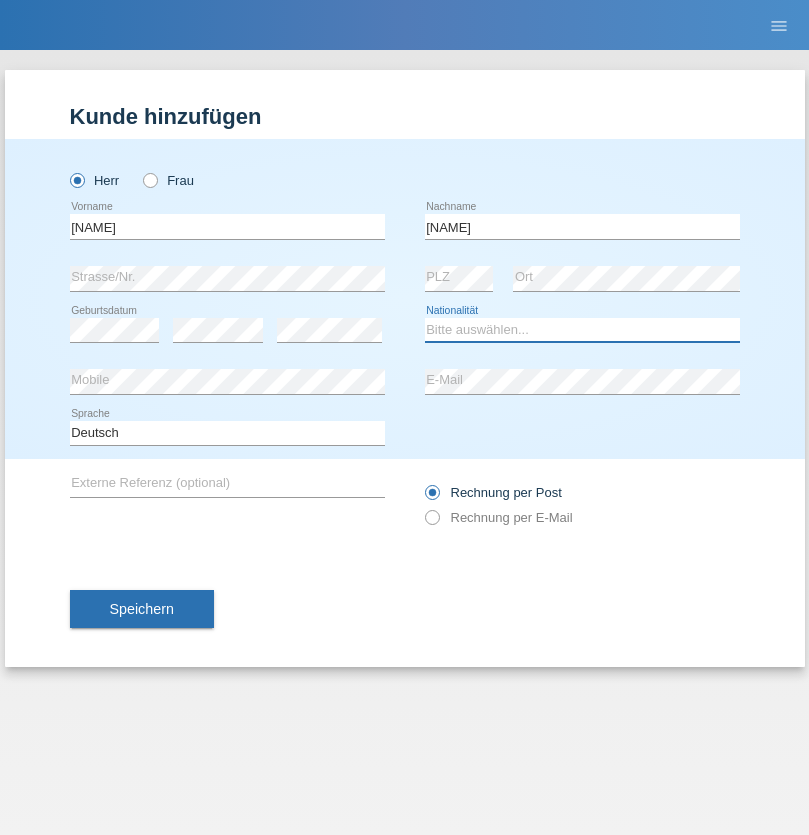 select on "GH" 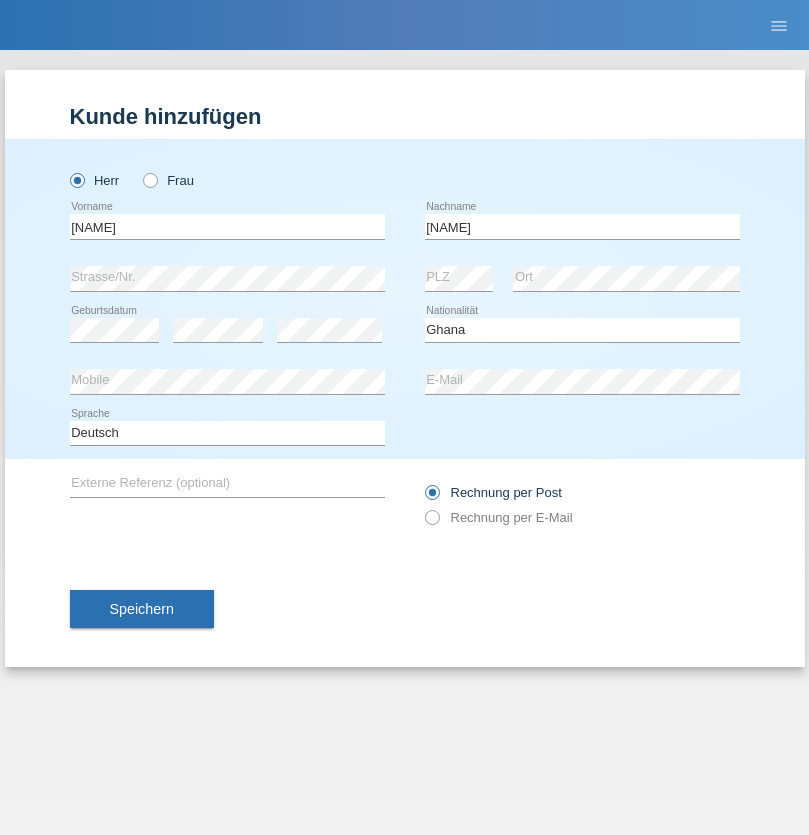 select on "C" 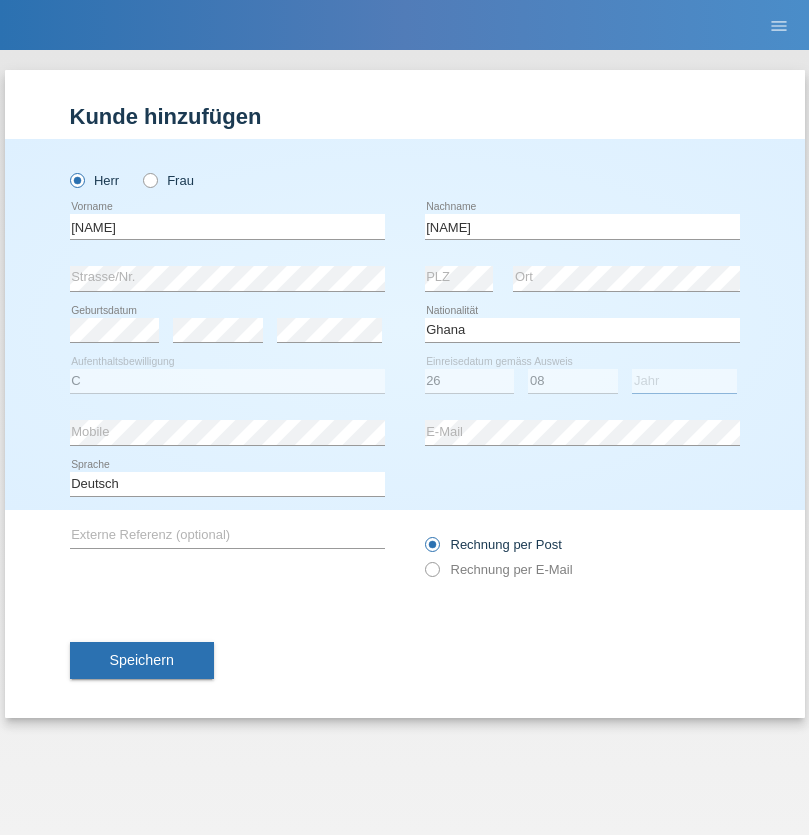 select on "2010" 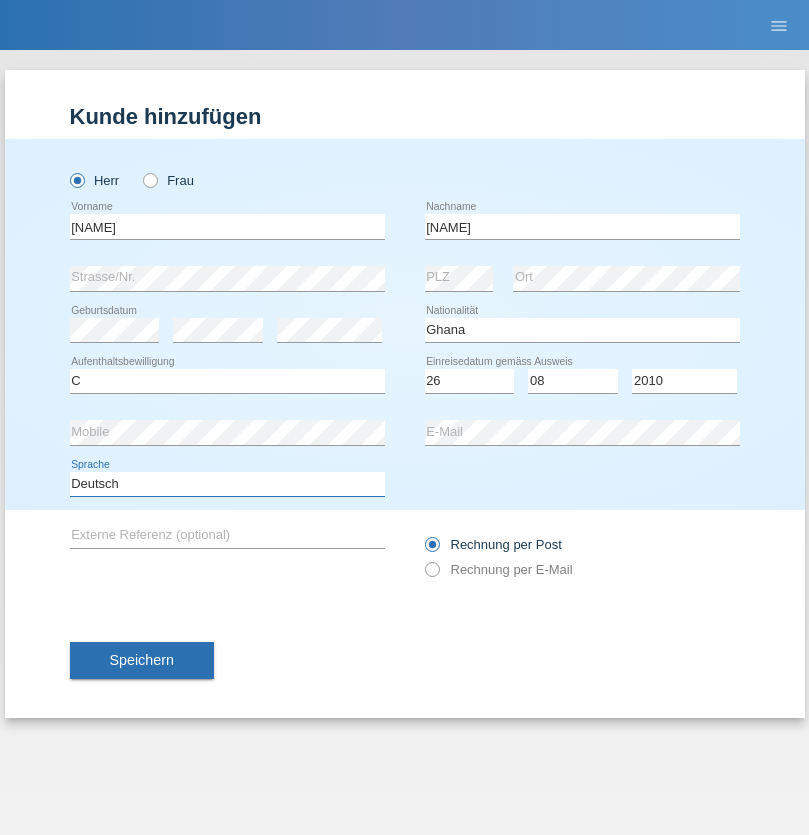 select on "en" 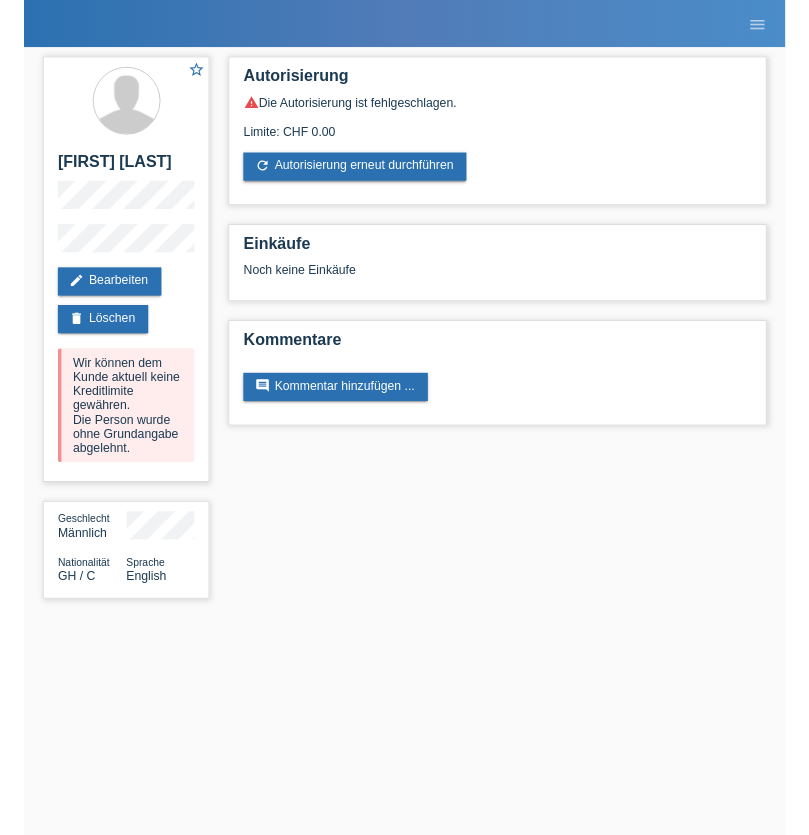 scroll, scrollTop: 0, scrollLeft: 0, axis: both 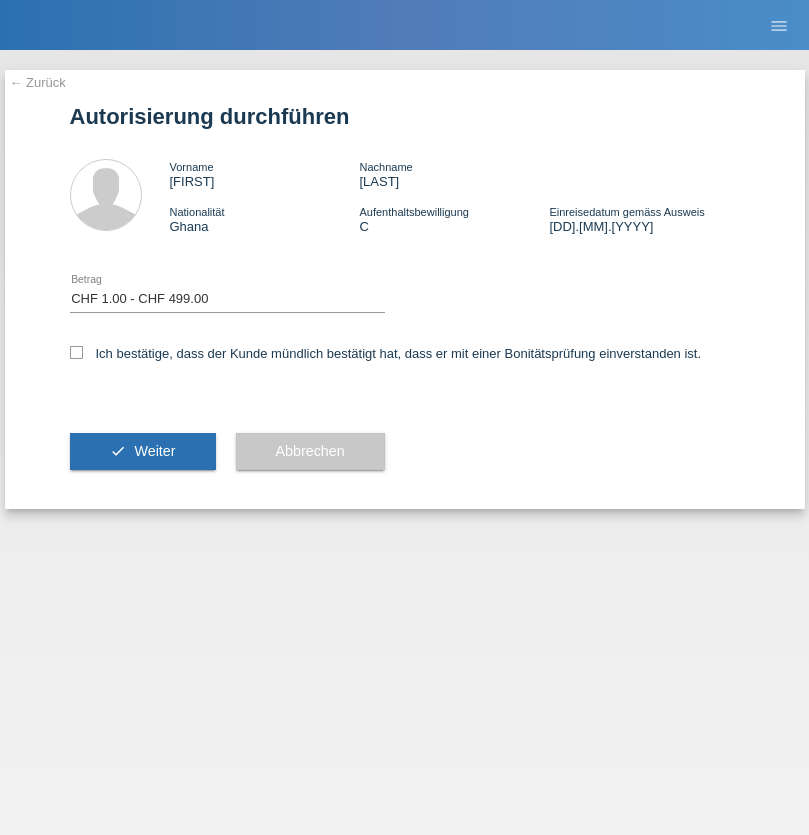 select on "1" 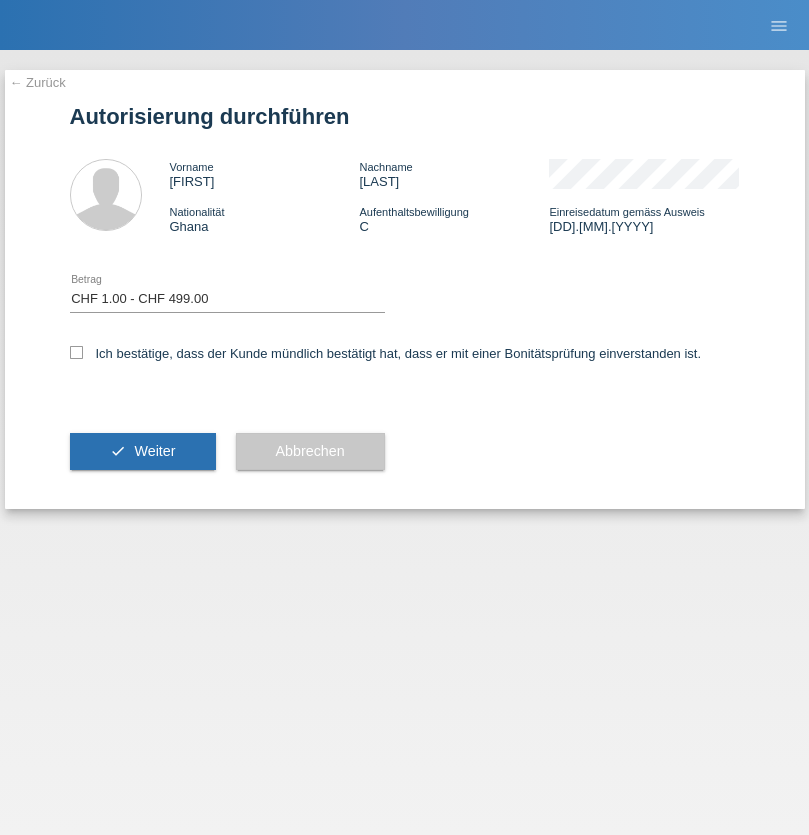 checkbox on "true" 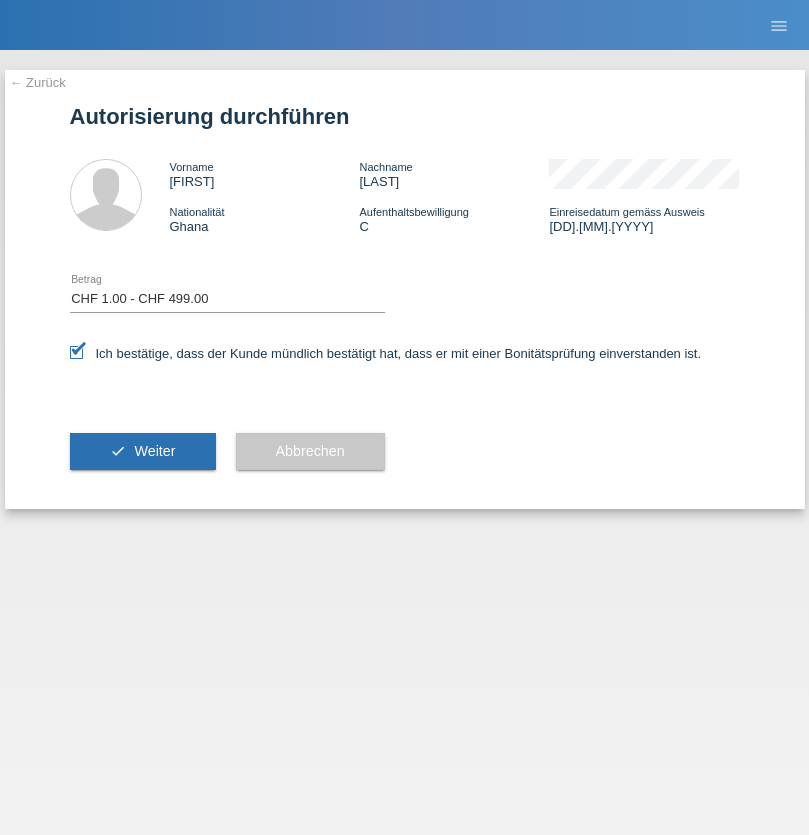 scroll, scrollTop: 0, scrollLeft: 0, axis: both 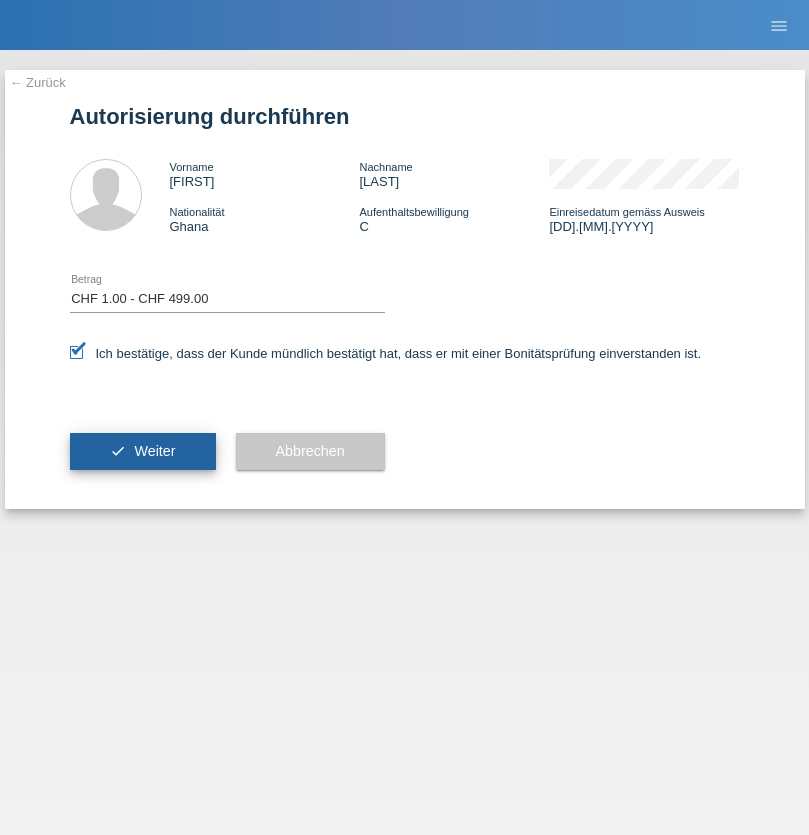 click on "Weiter" at bounding box center (154, 451) 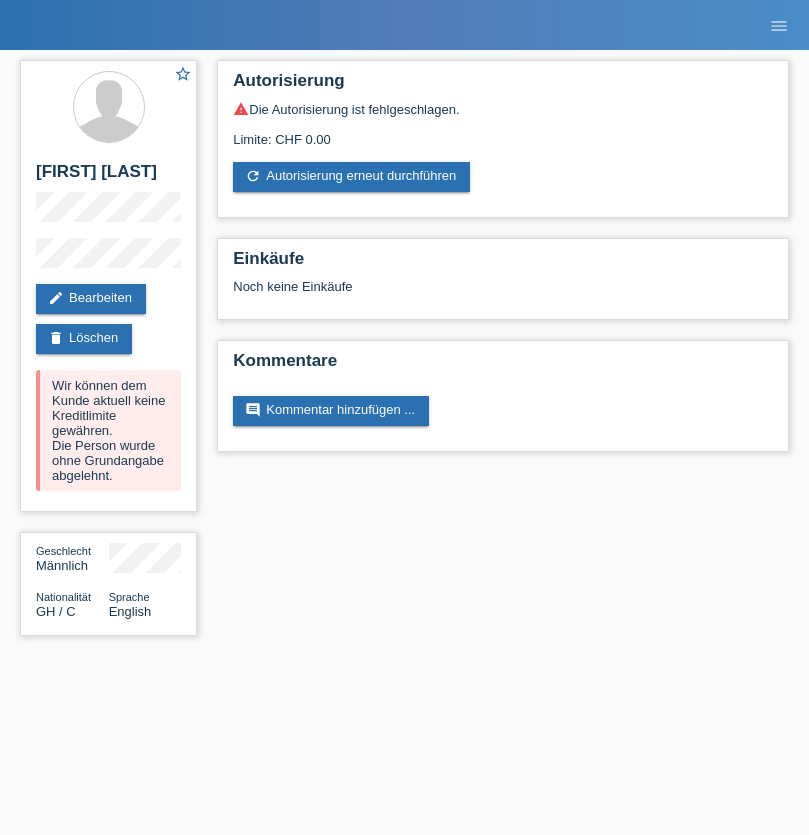 scroll, scrollTop: 0, scrollLeft: 0, axis: both 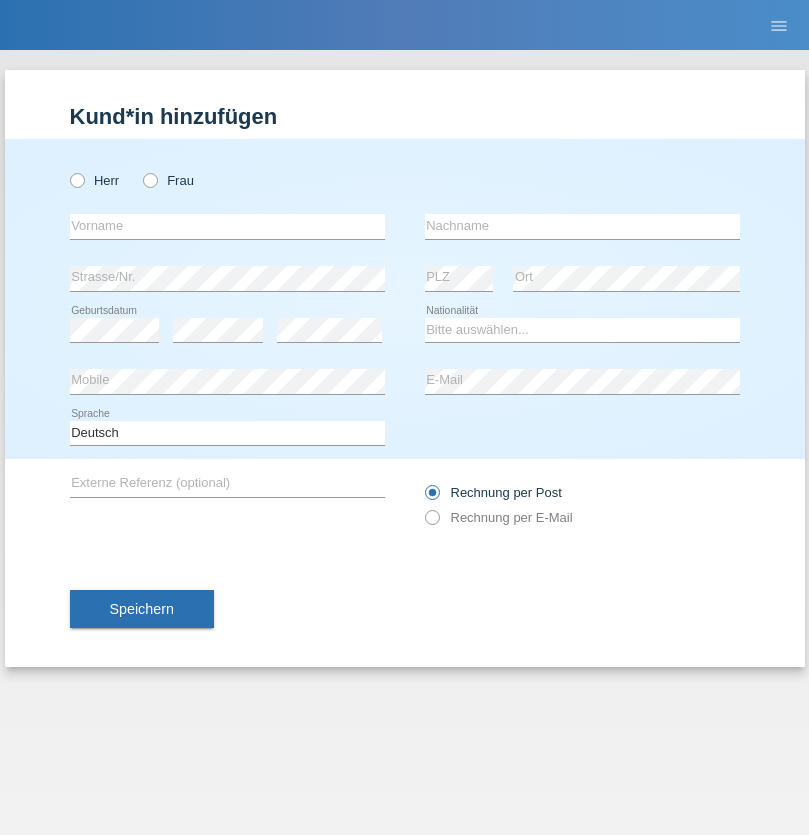 radio on "true" 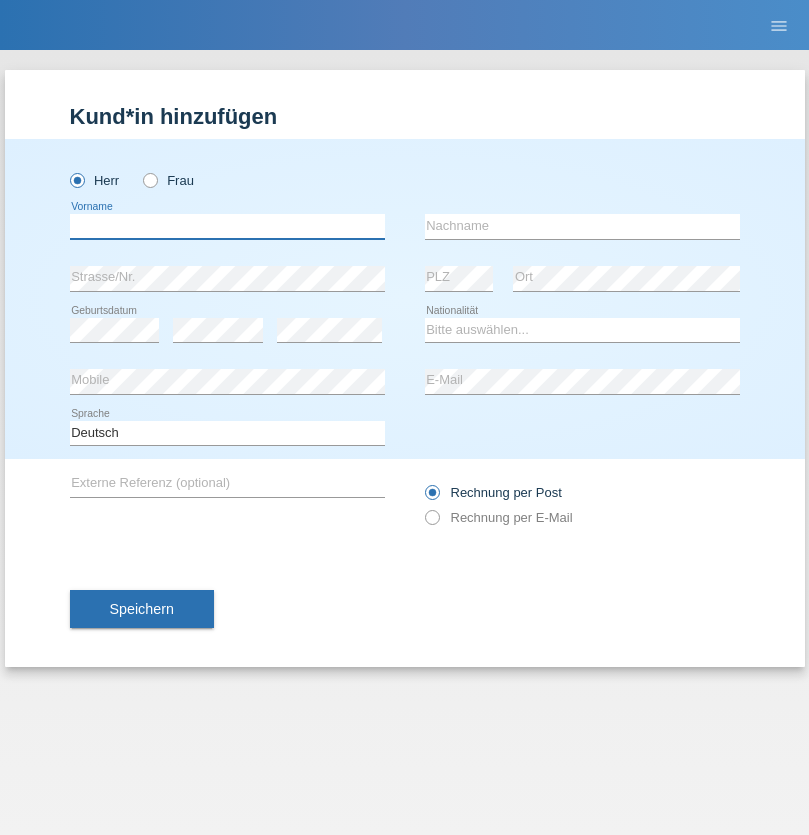 click at bounding box center (227, 226) 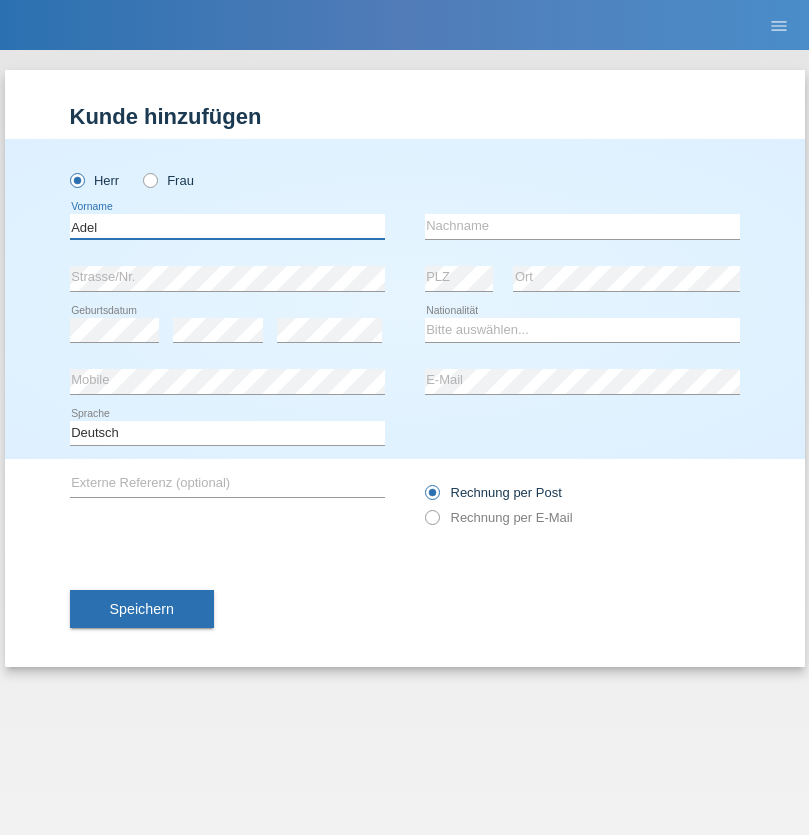 type on "Adel" 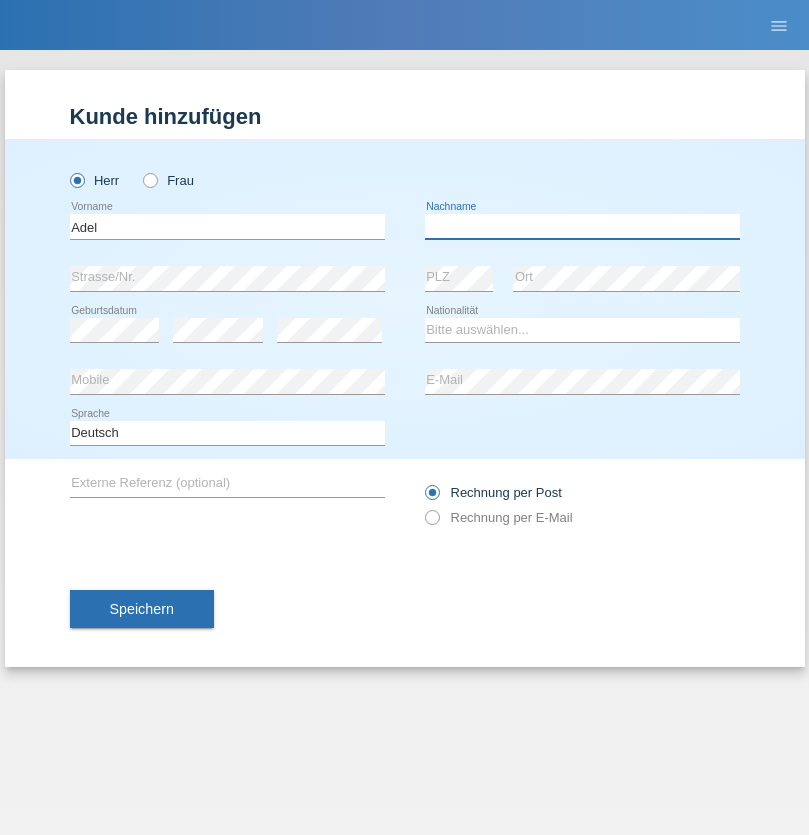 click at bounding box center (582, 226) 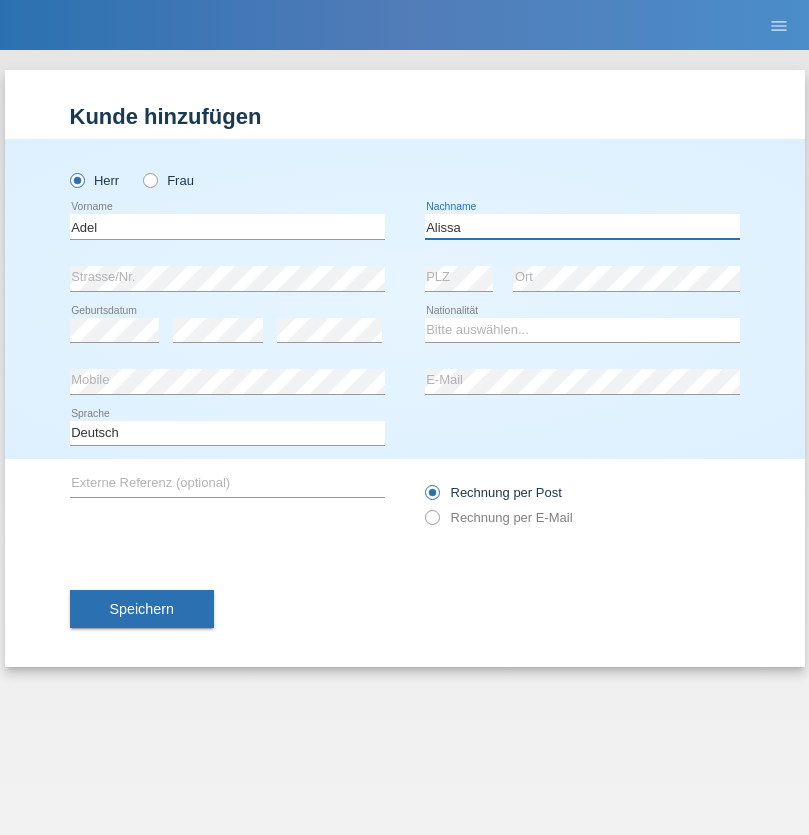 type on "Alissa" 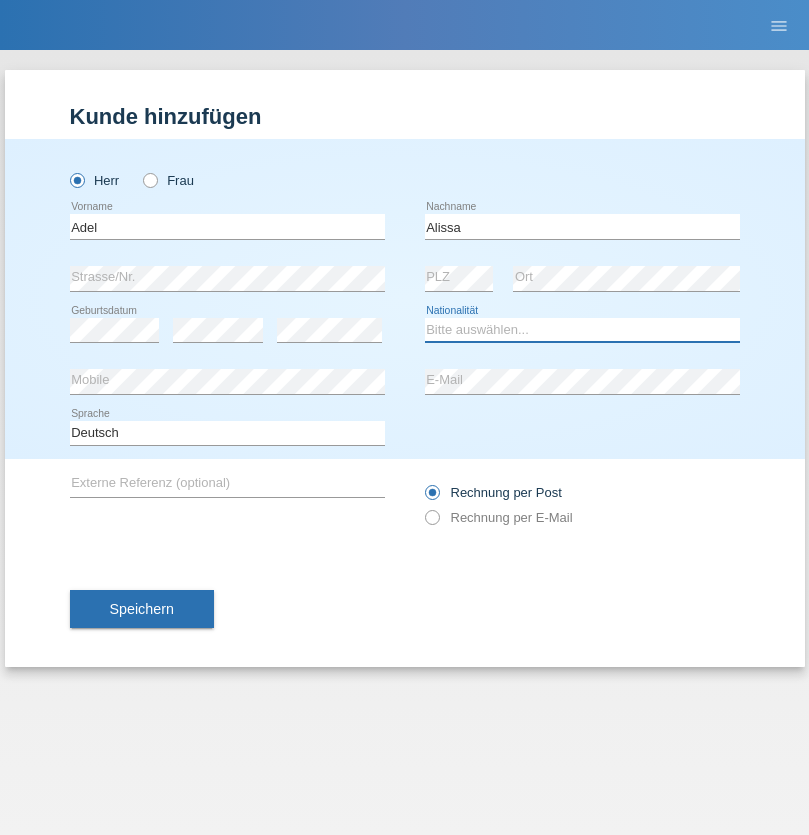 select on "SY" 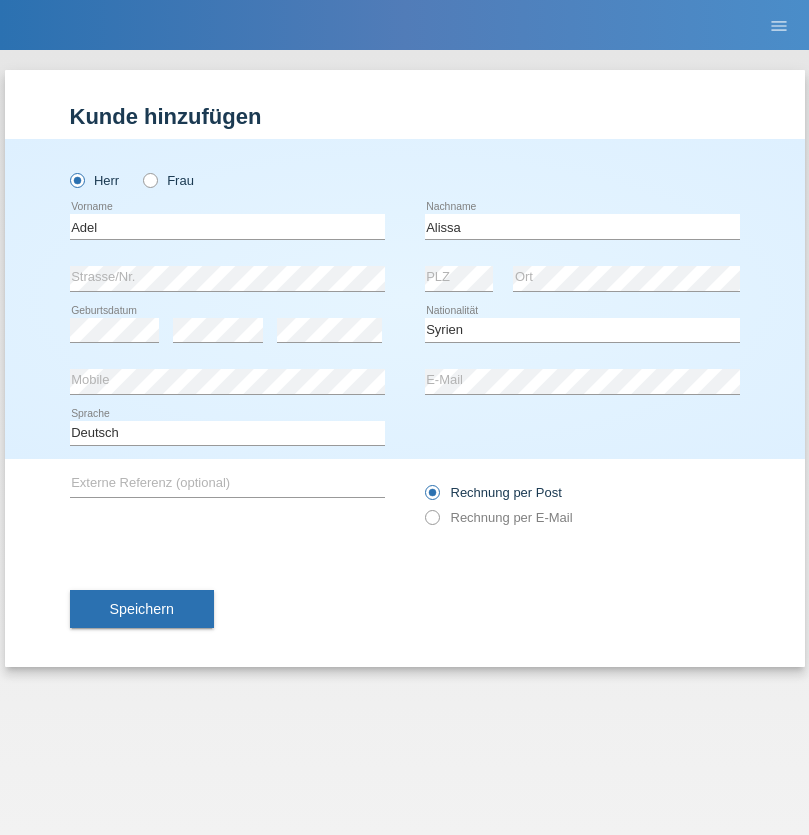 select on "C" 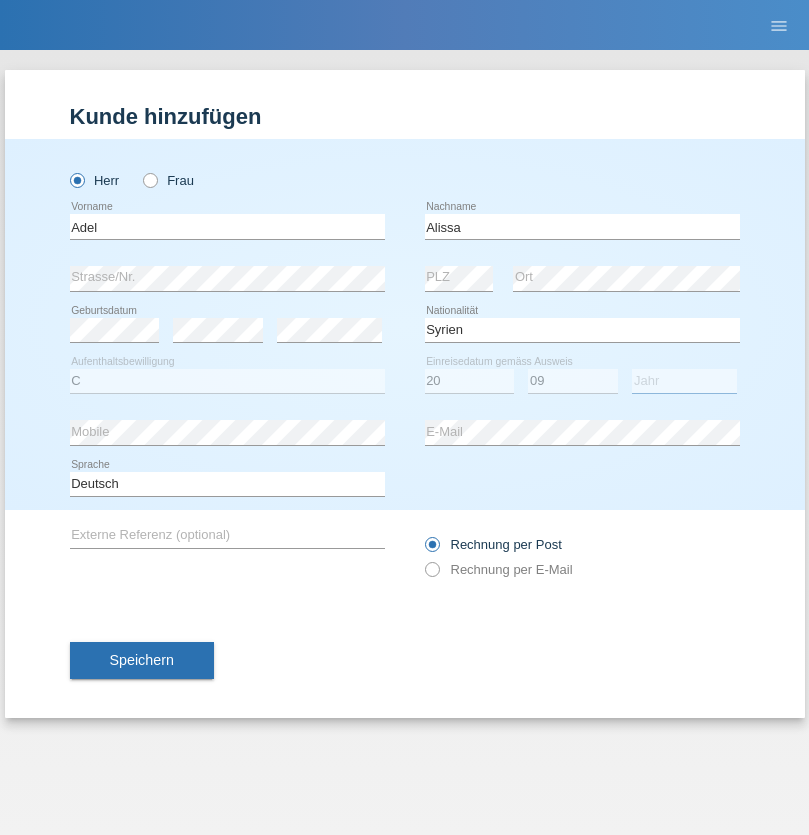 select on "2018" 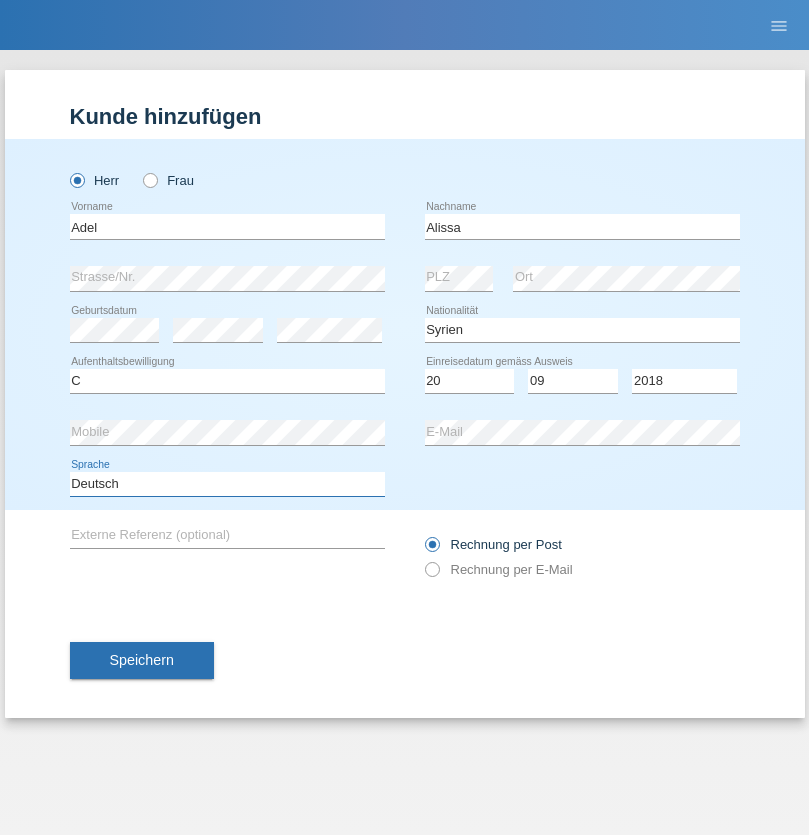 select on "en" 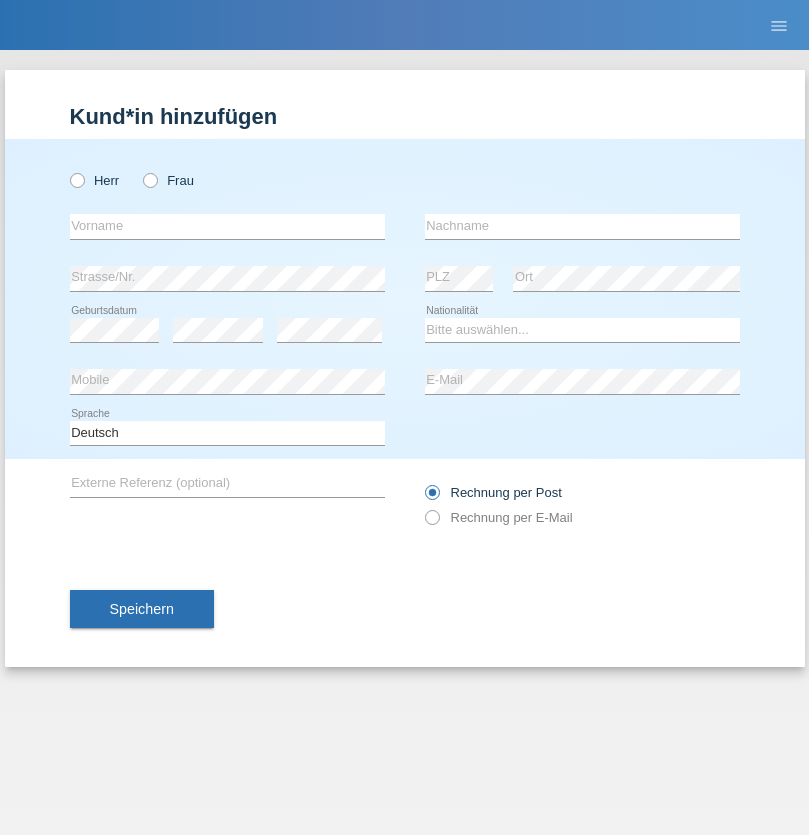scroll, scrollTop: 0, scrollLeft: 0, axis: both 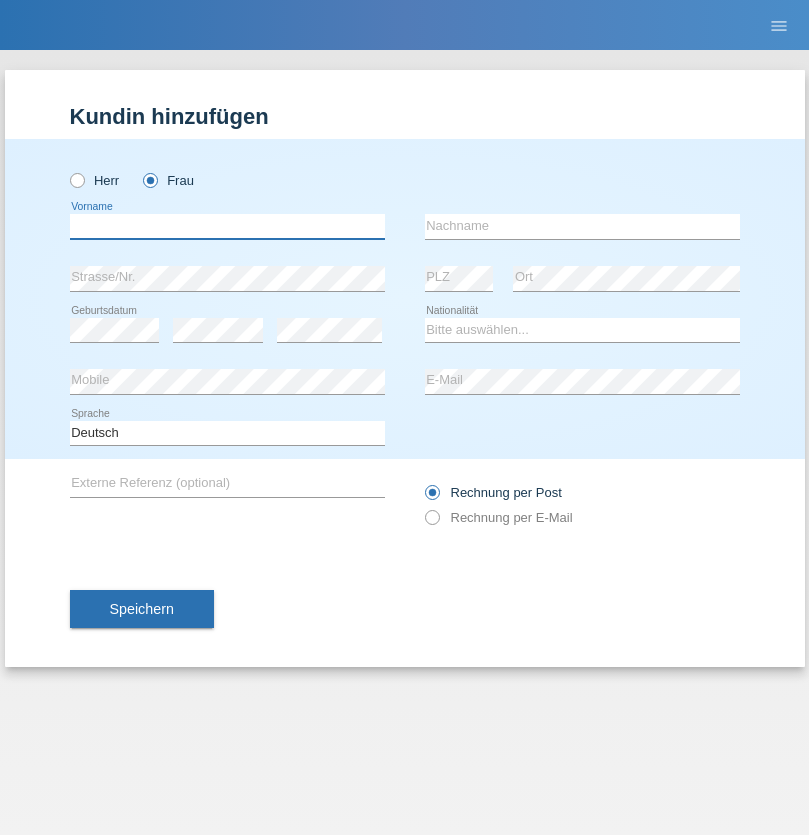 click at bounding box center [227, 226] 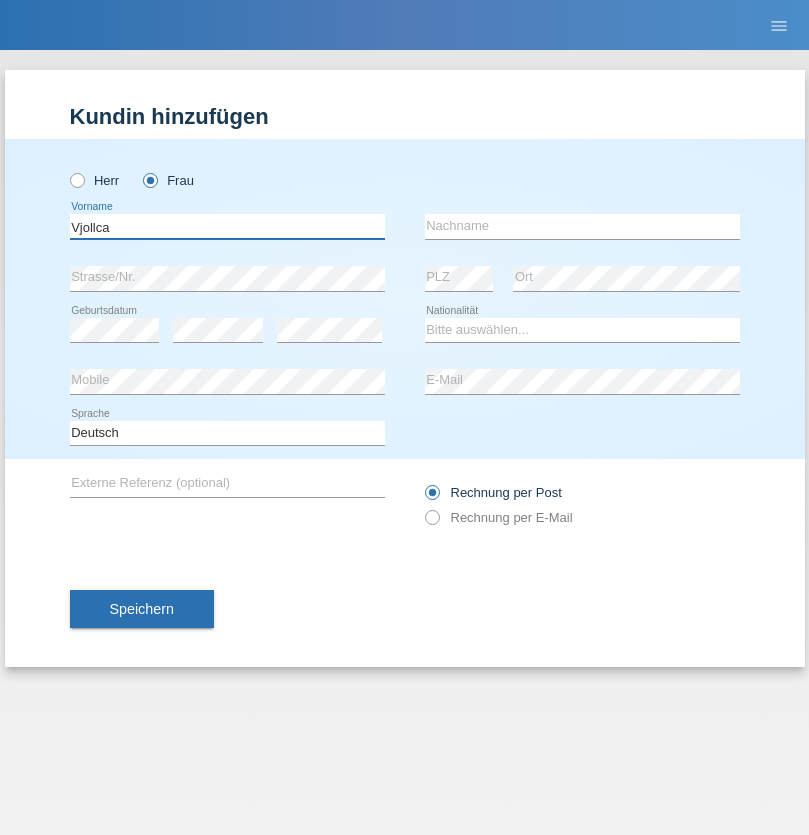 type on "Vjollca" 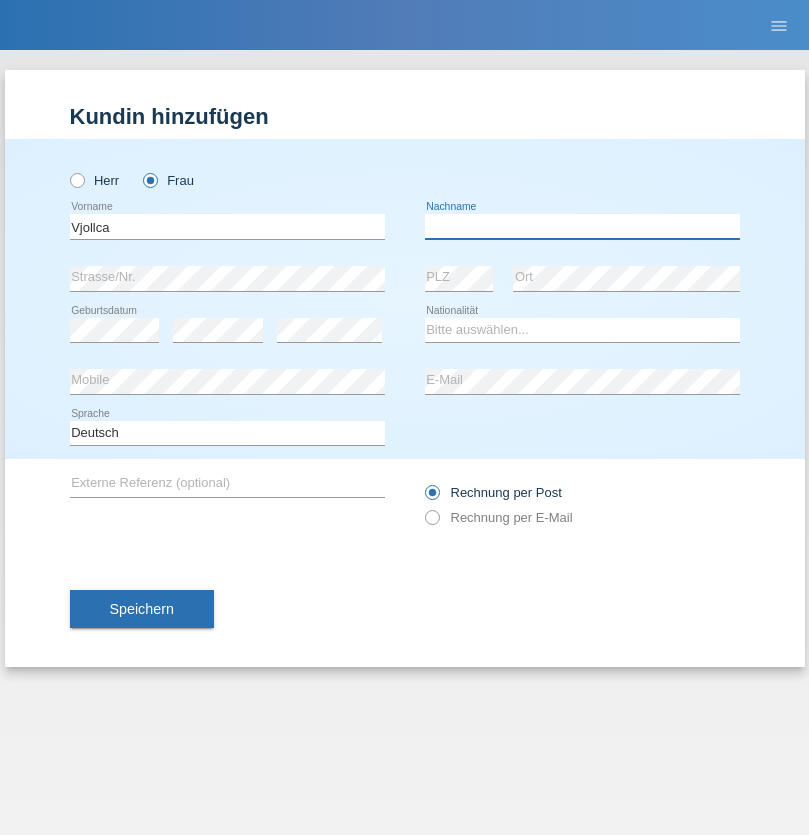 click at bounding box center (582, 226) 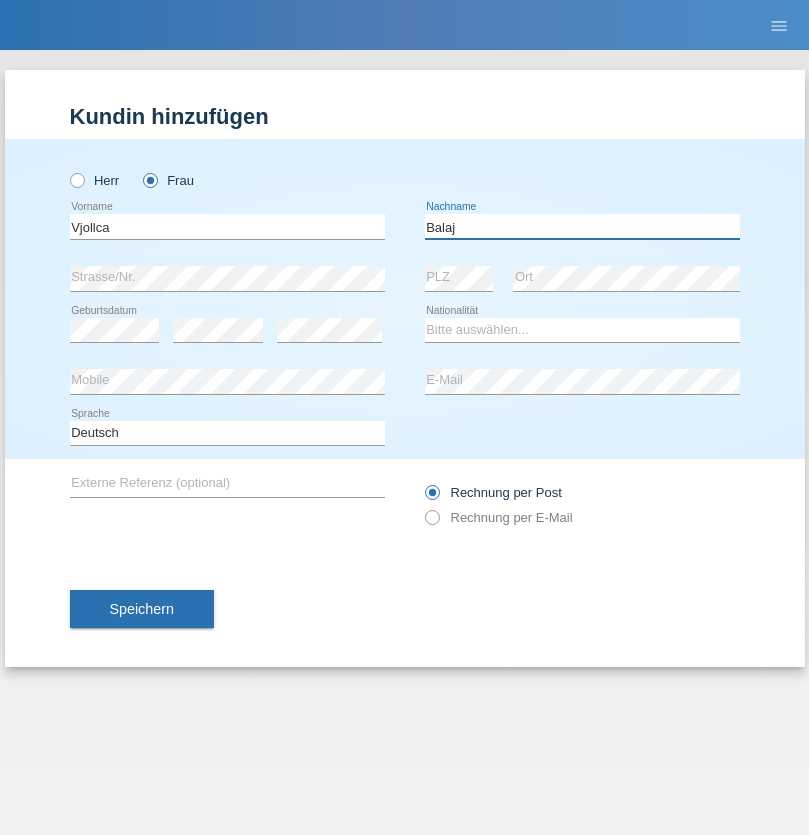 type on "Balaj" 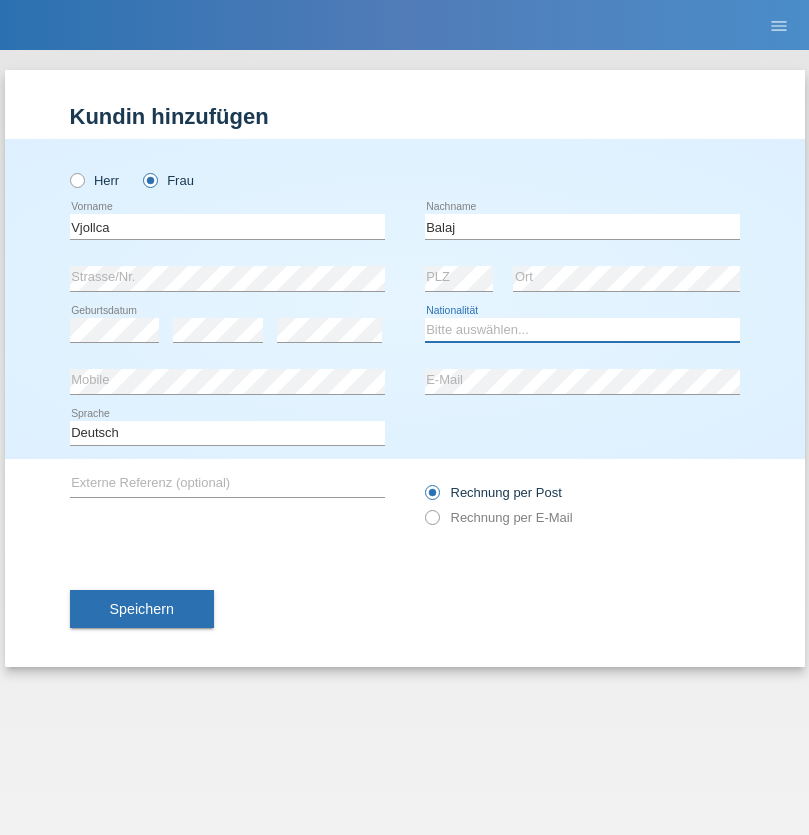 select on "XK" 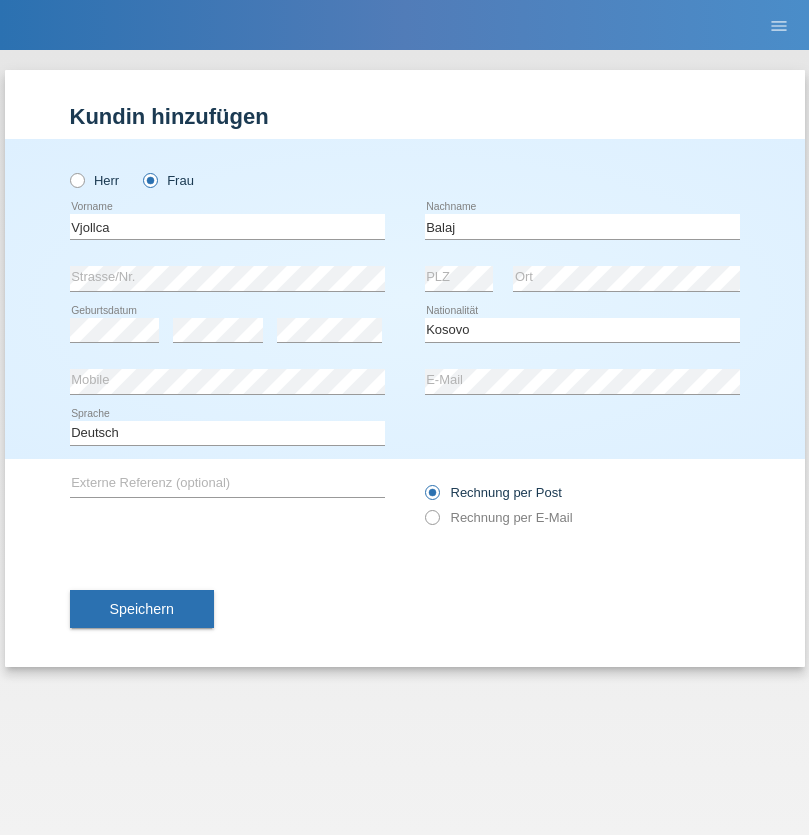select on "C" 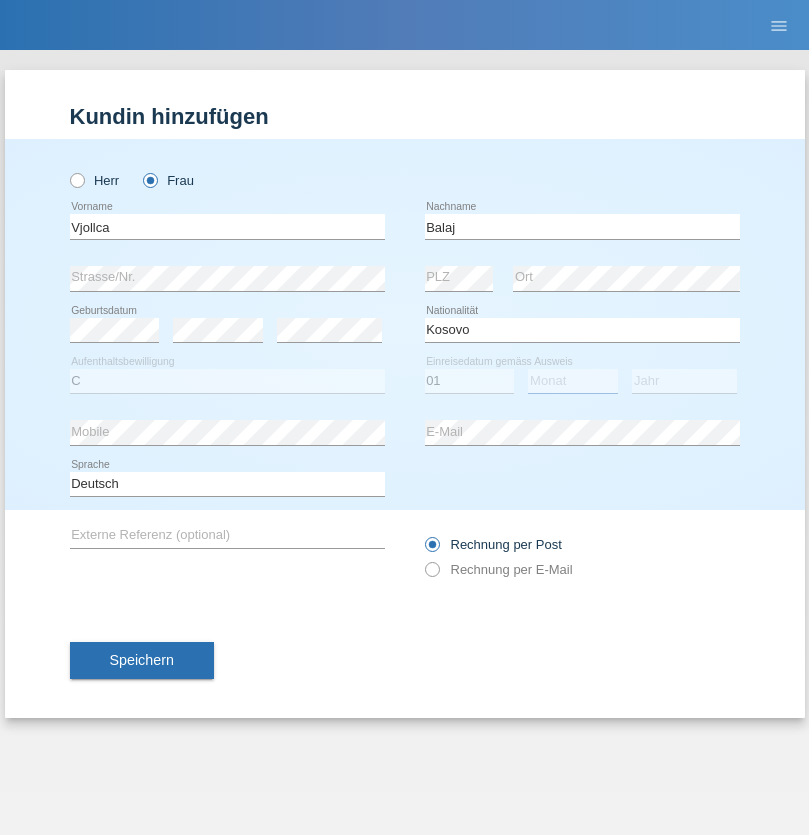 select on "08" 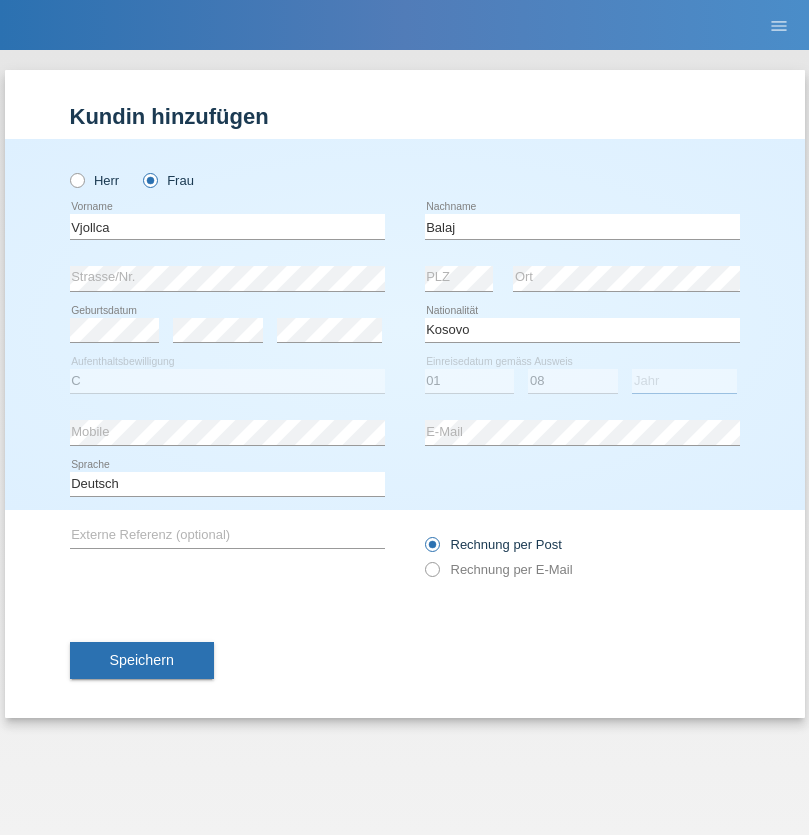 select on "2021" 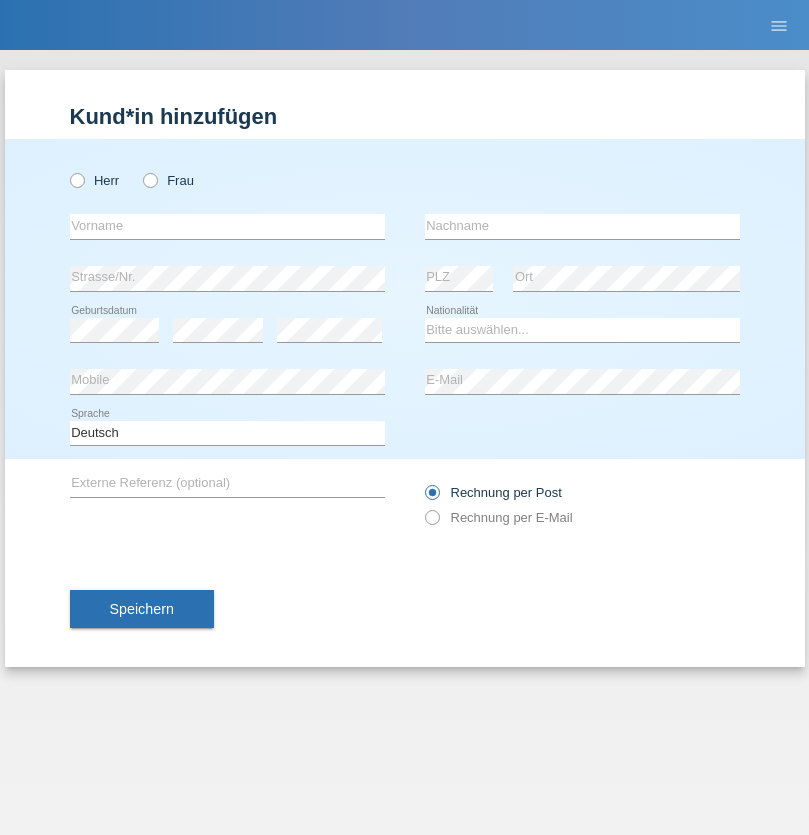 scroll, scrollTop: 0, scrollLeft: 0, axis: both 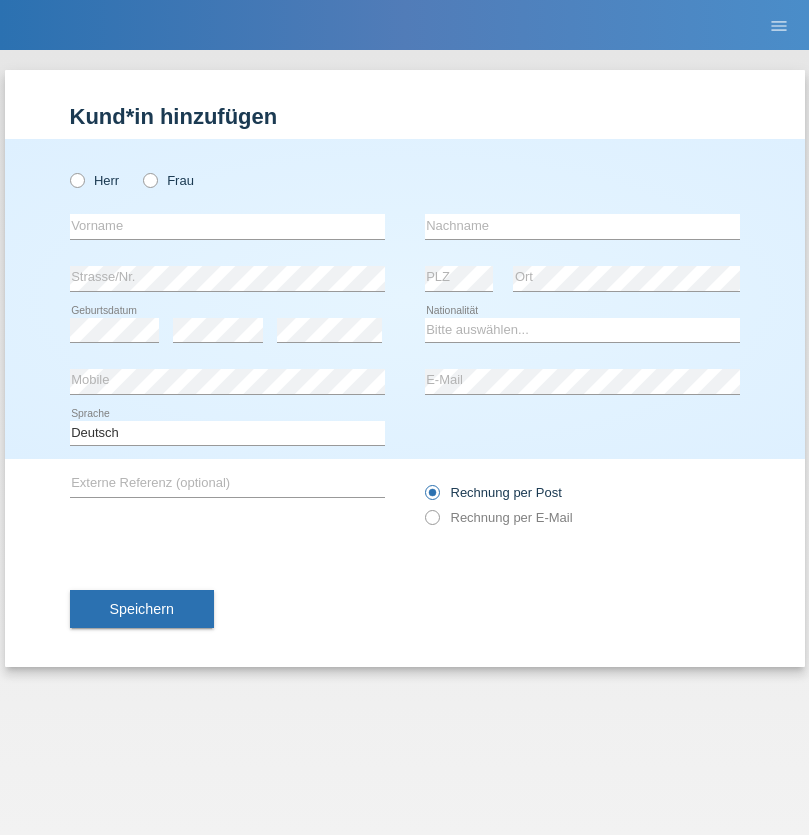 radio on "true" 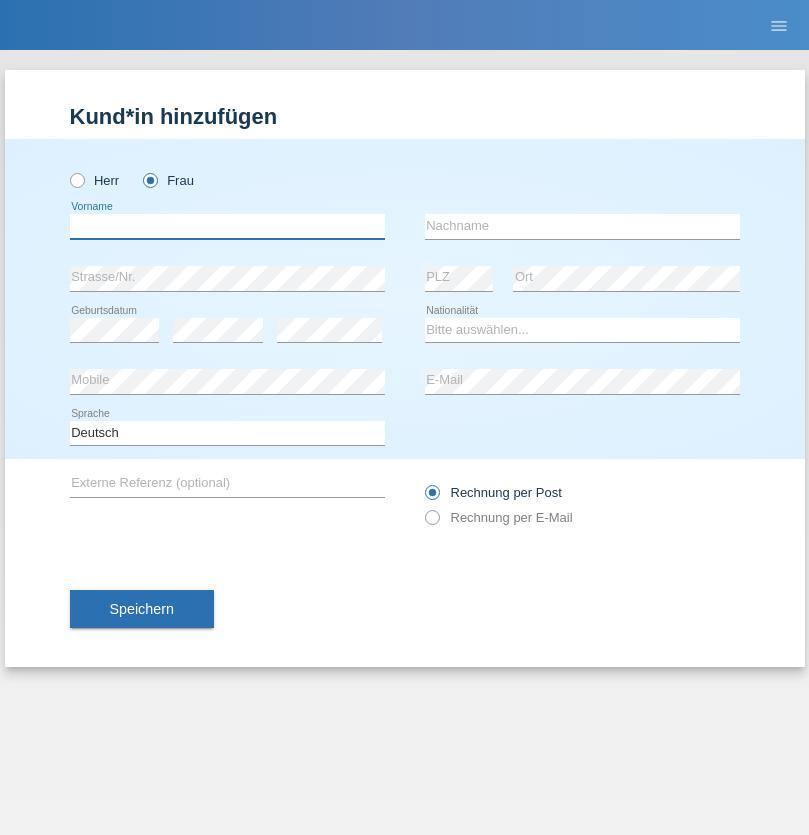 click at bounding box center (227, 226) 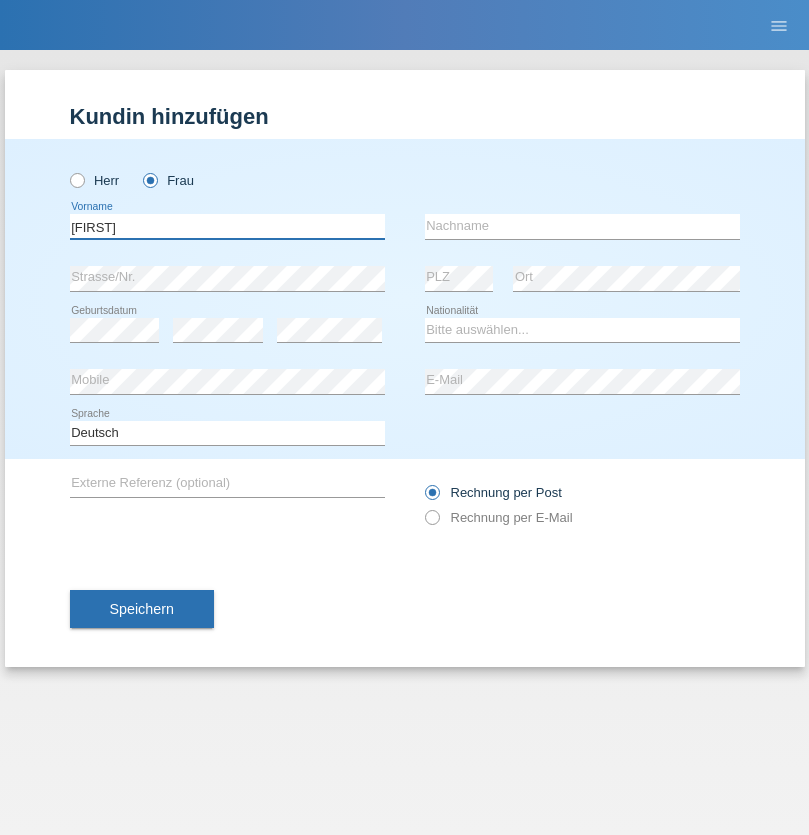 type on "[FIRST]" 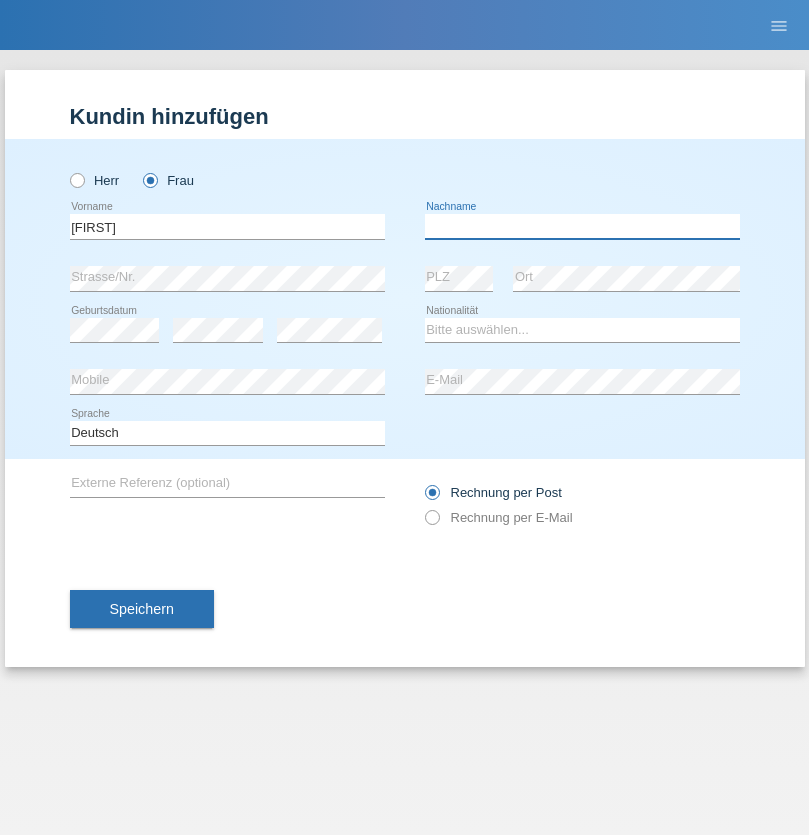 click at bounding box center (582, 226) 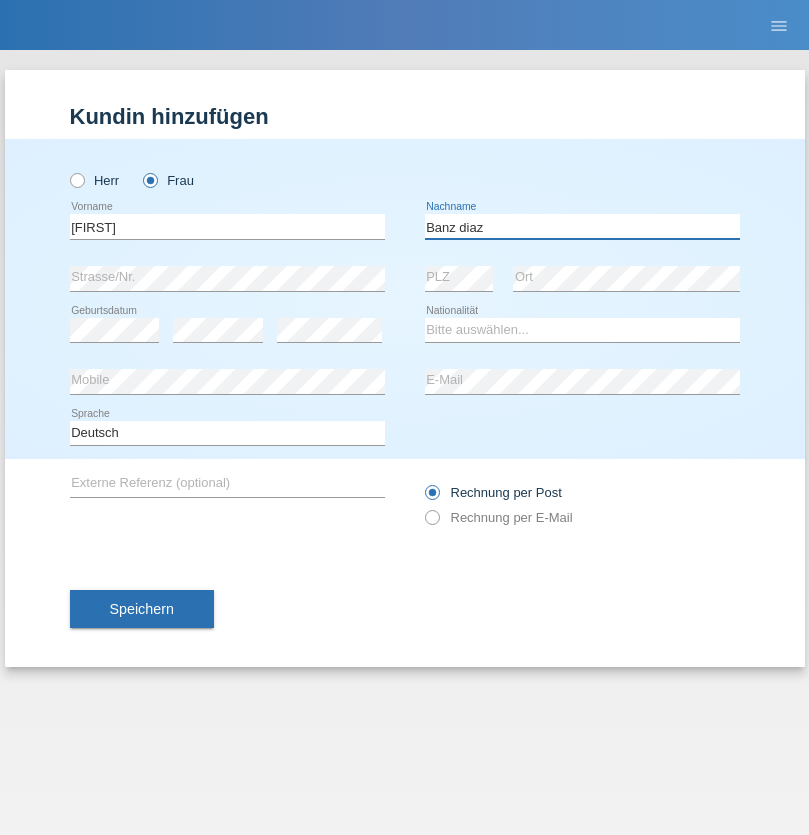 type on "Banz diaz" 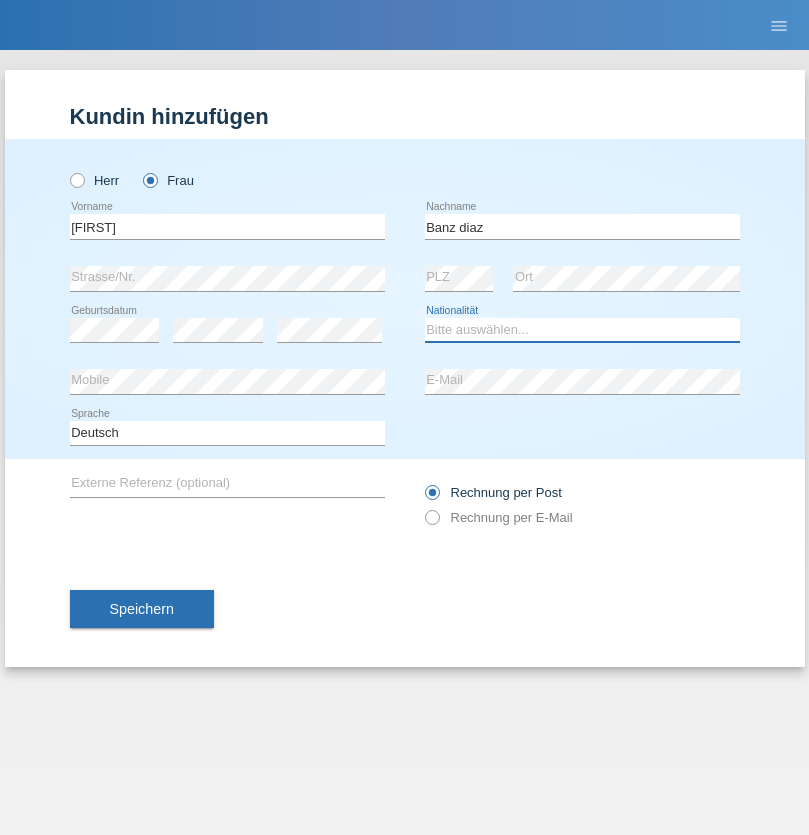 select on "CH" 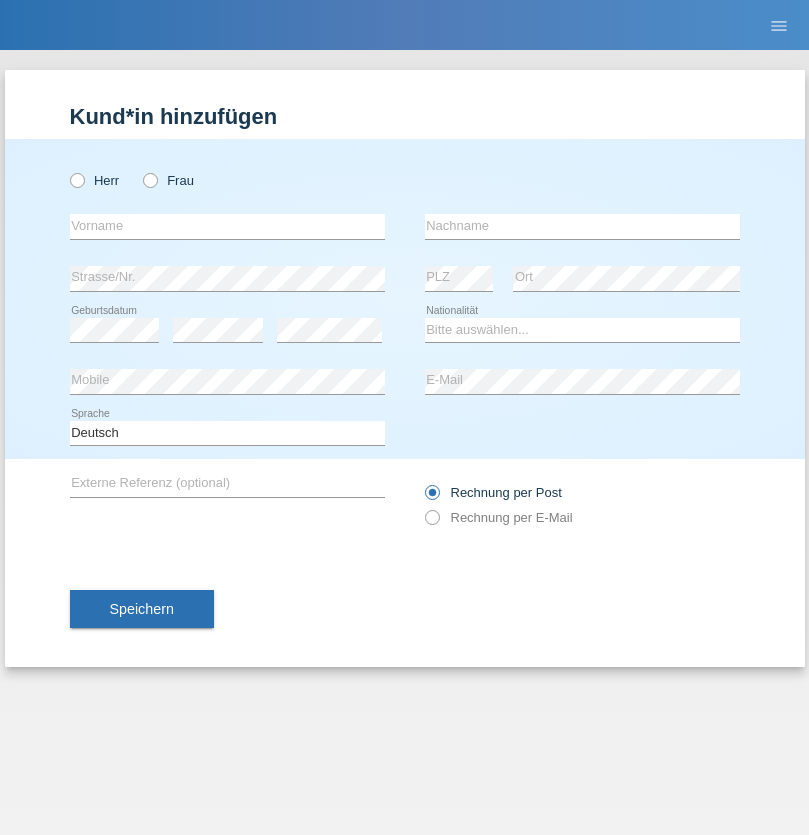 scroll, scrollTop: 0, scrollLeft: 0, axis: both 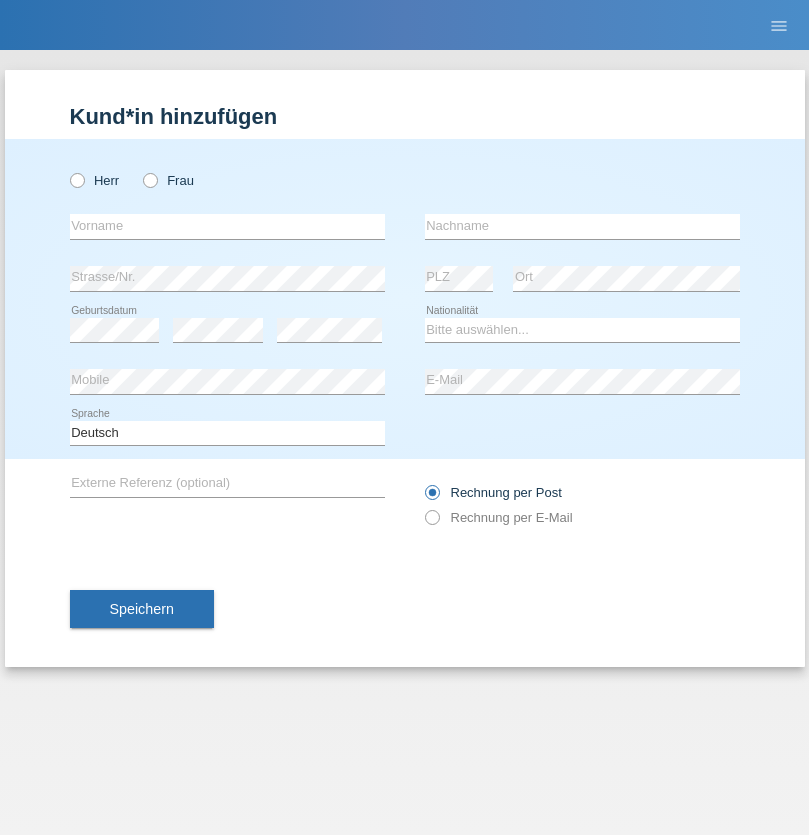 radio on "true" 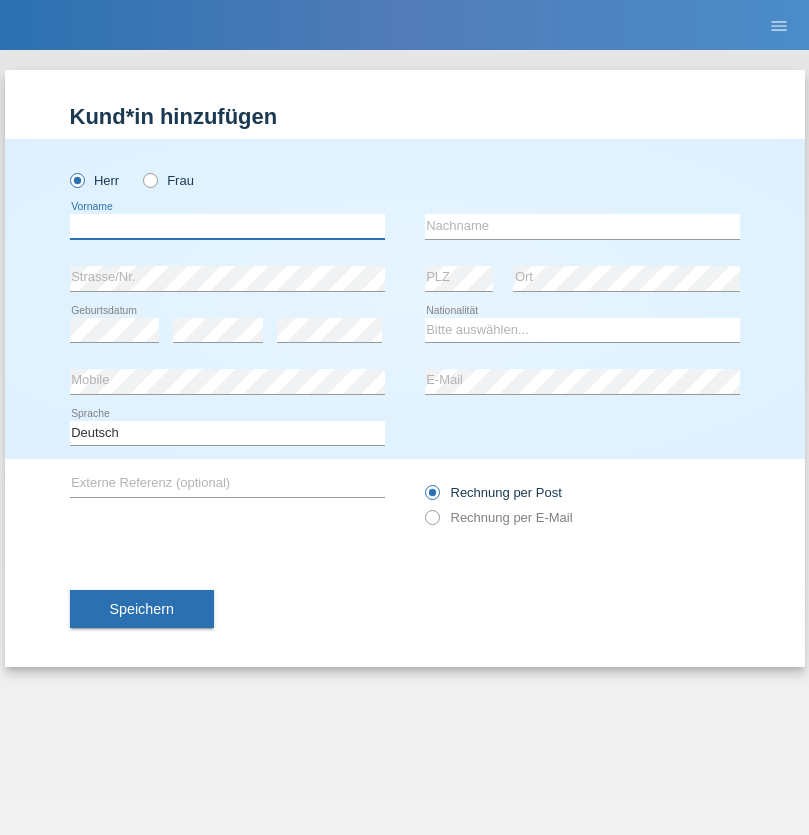 click at bounding box center [227, 226] 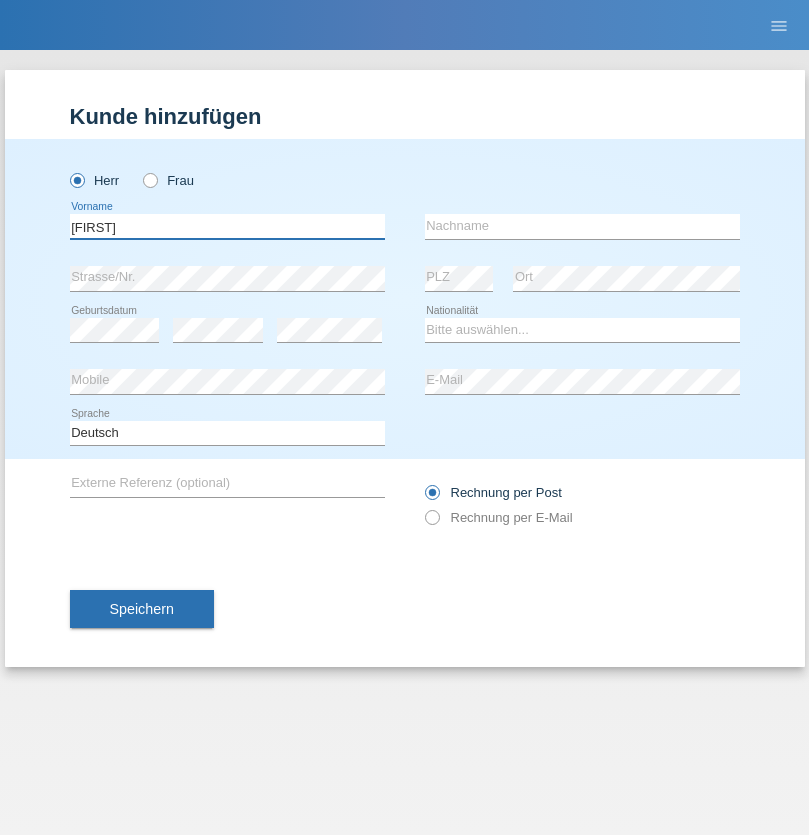 type on "Sascha" 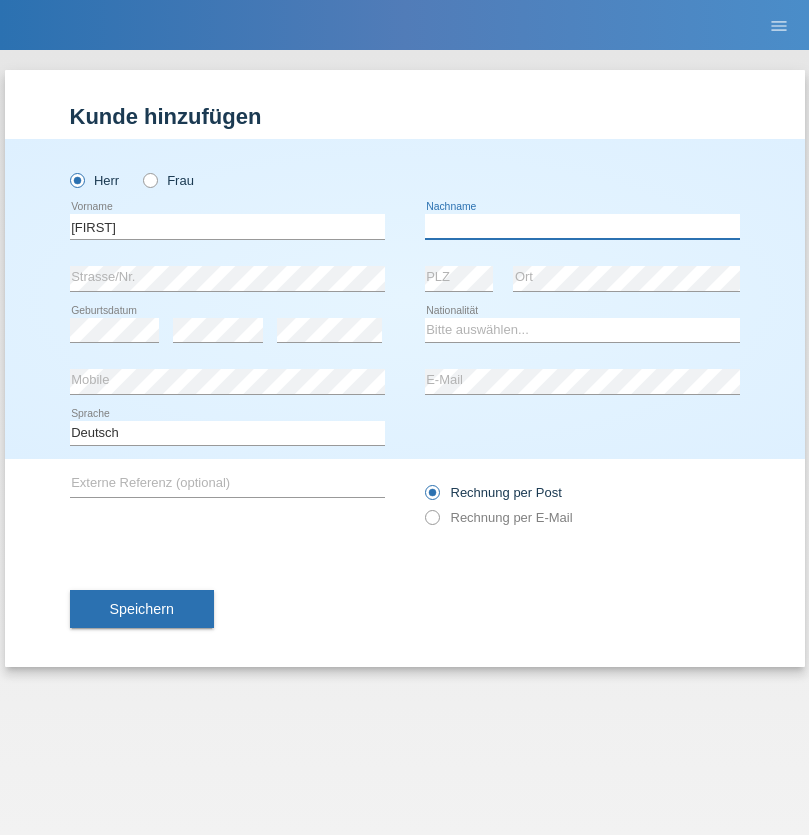 click at bounding box center [582, 226] 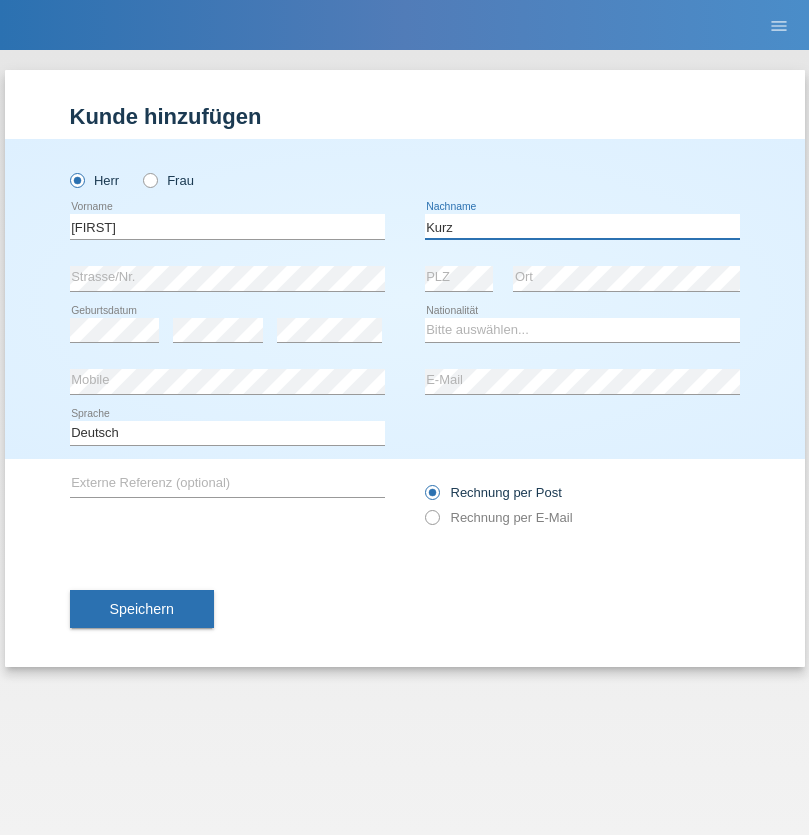 type on "Kurz" 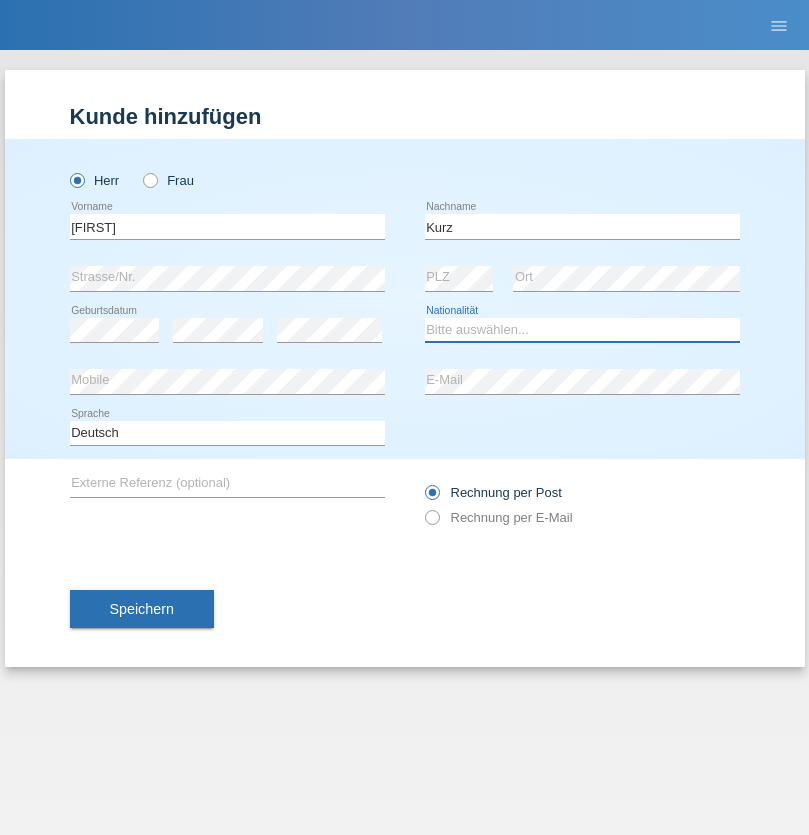 select on "CH" 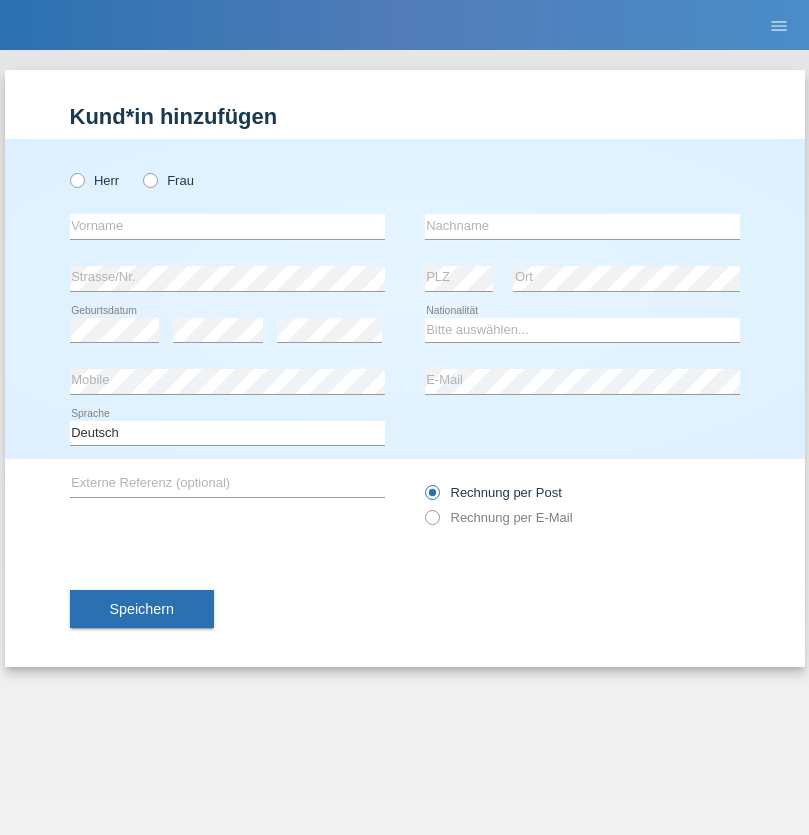 scroll, scrollTop: 0, scrollLeft: 0, axis: both 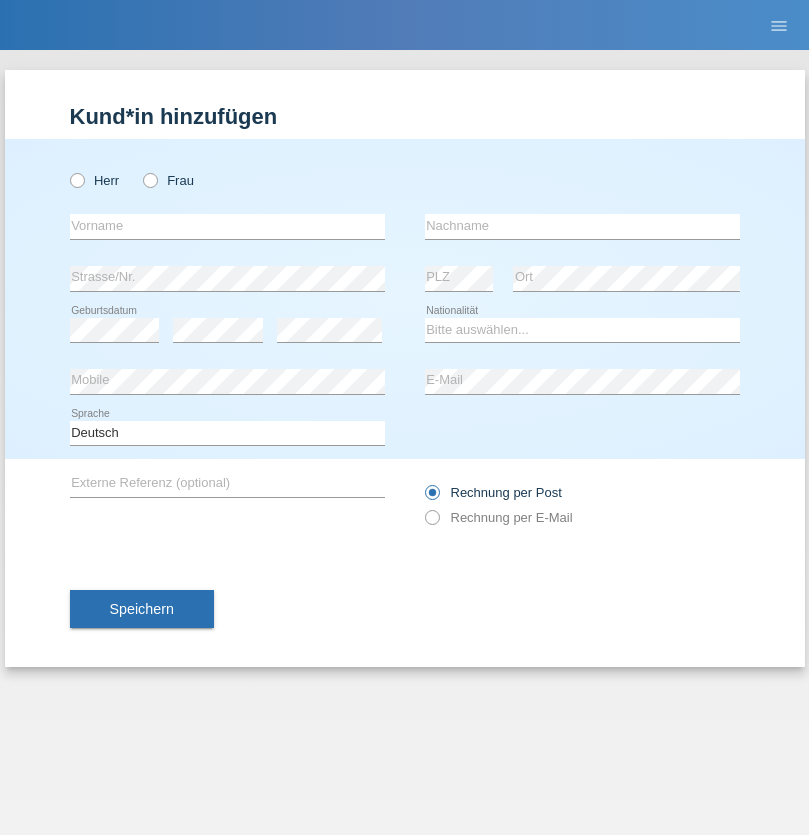 radio on "true" 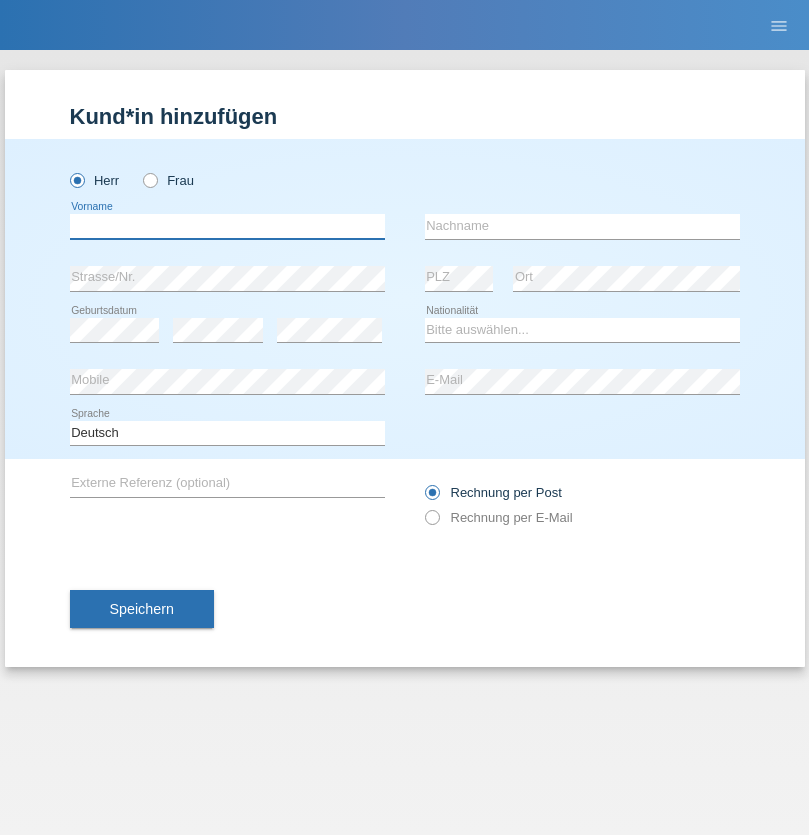 click at bounding box center (227, 226) 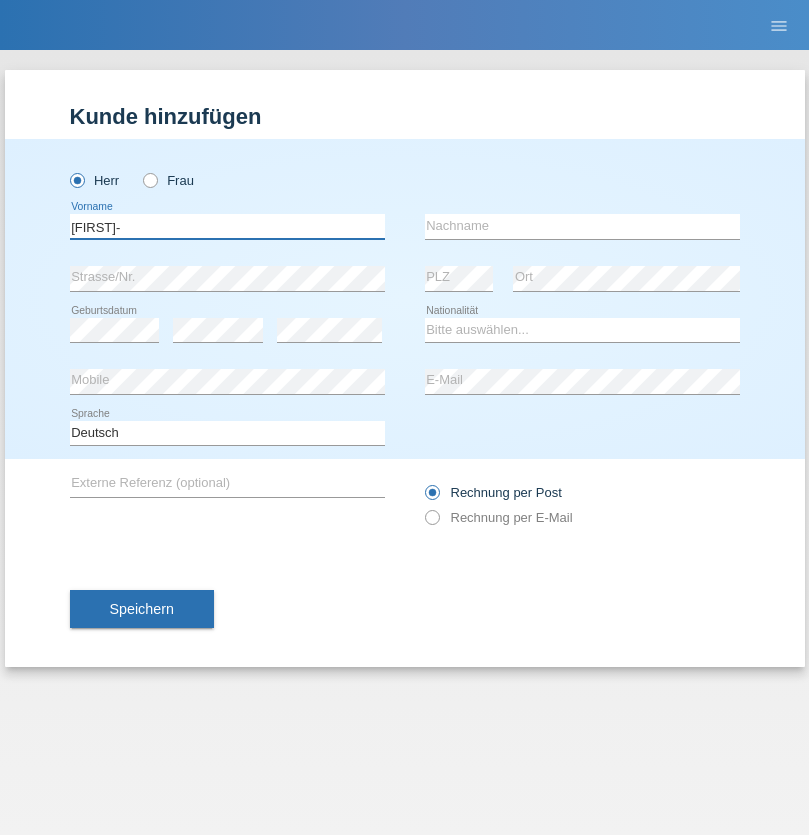 type on "[FIRST]-" 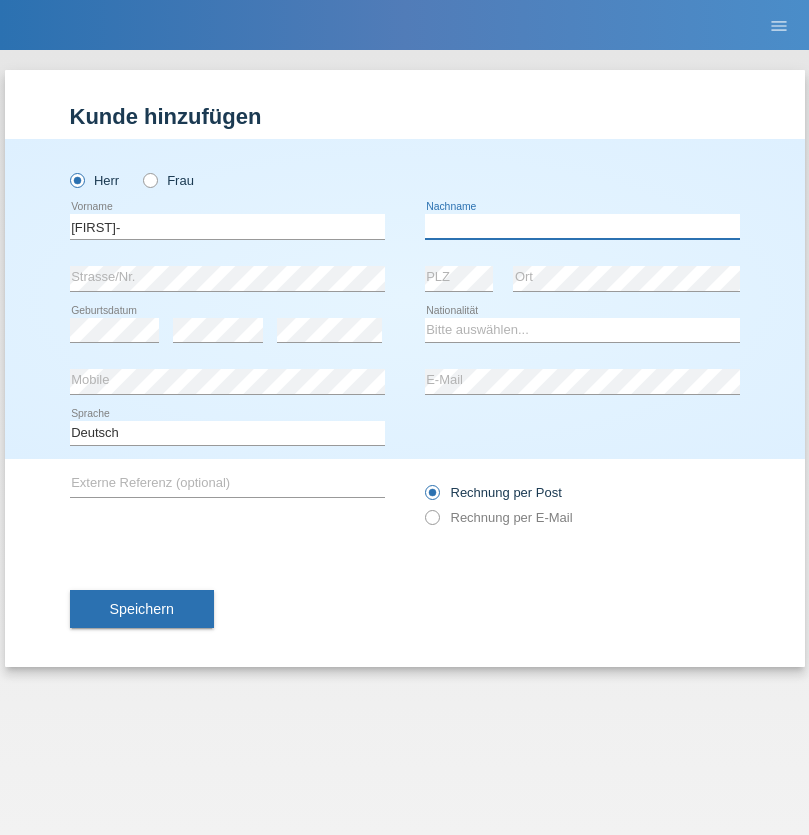 click at bounding box center [582, 226] 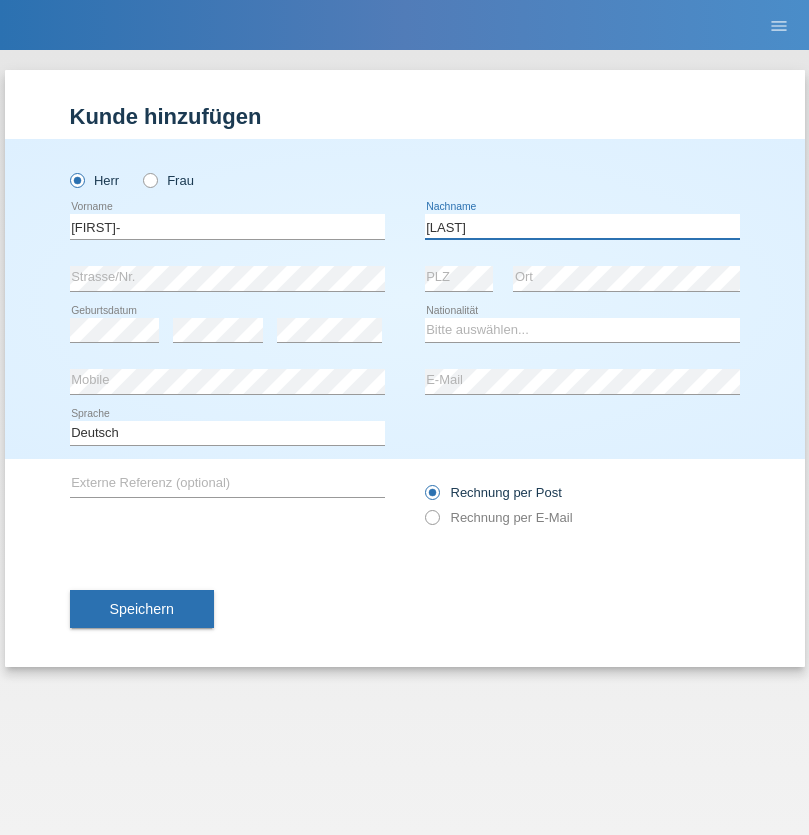 type on "[LAST]" 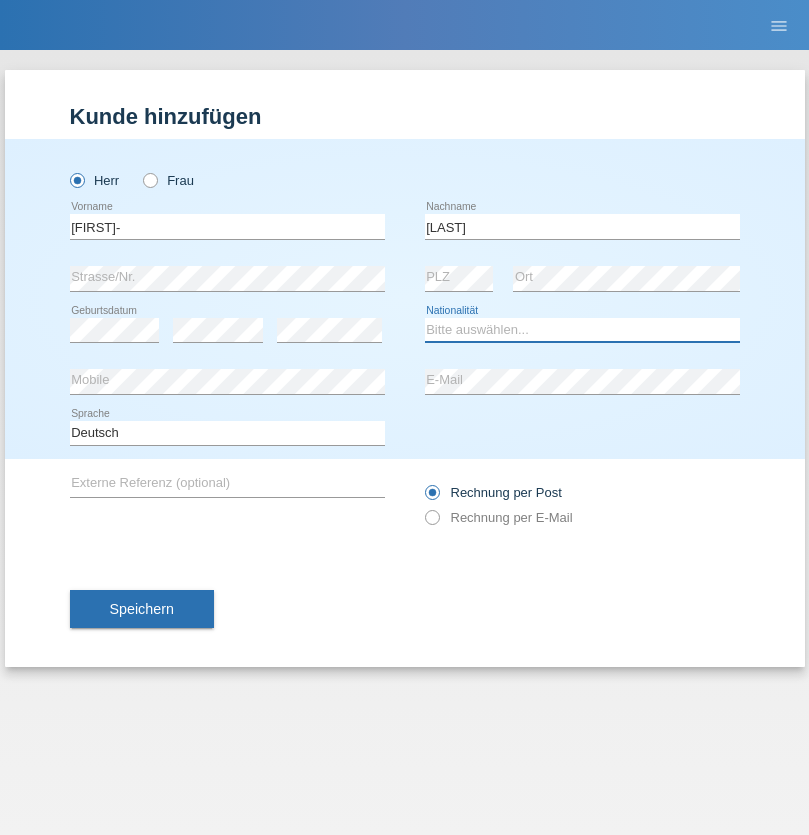 select on "CH" 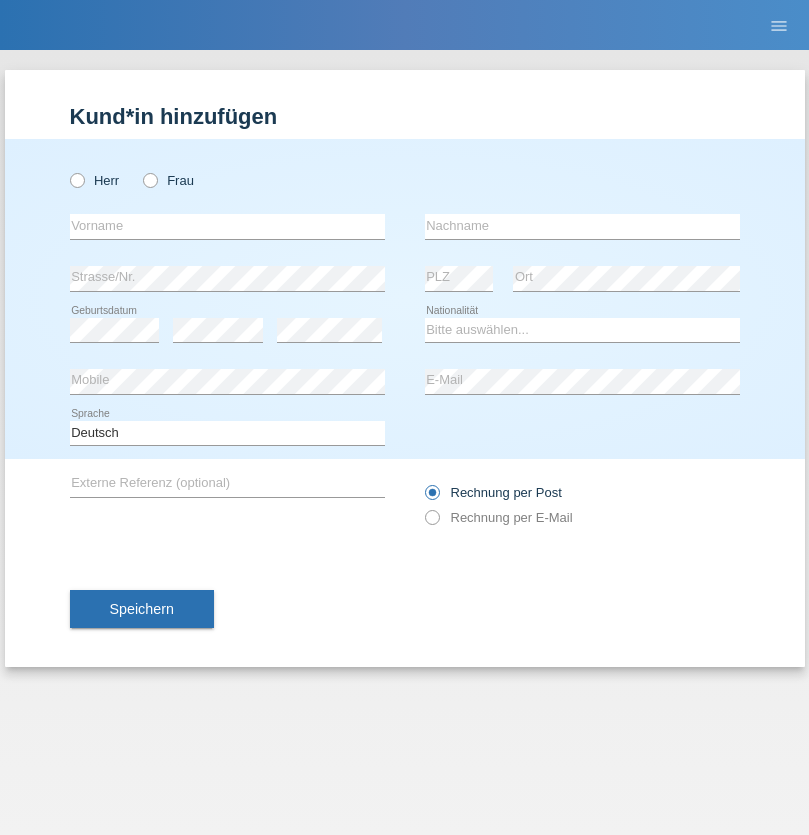 scroll, scrollTop: 0, scrollLeft: 0, axis: both 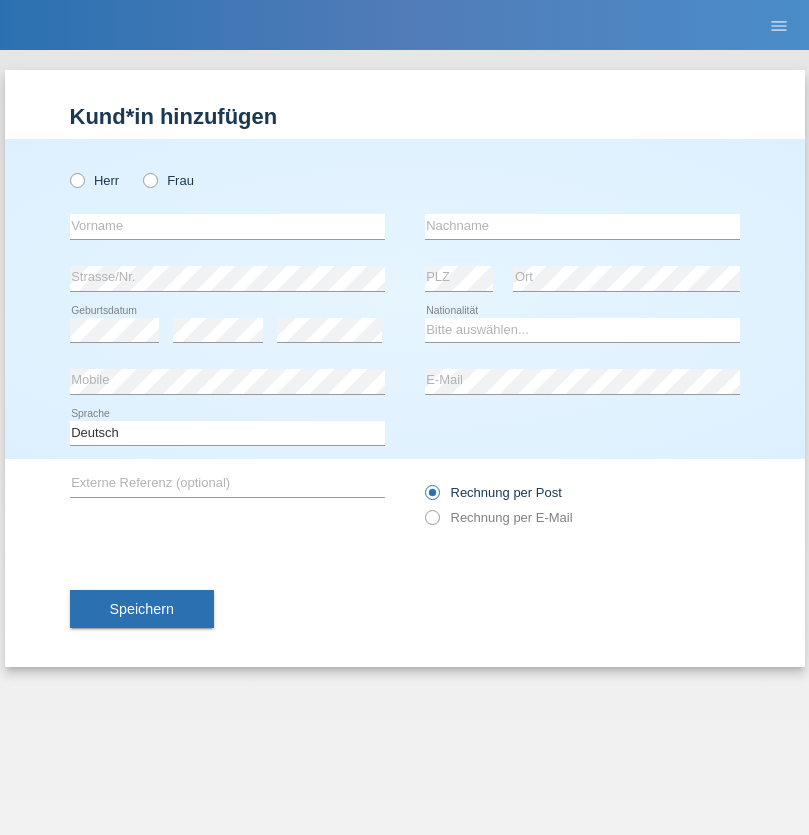 radio on "true" 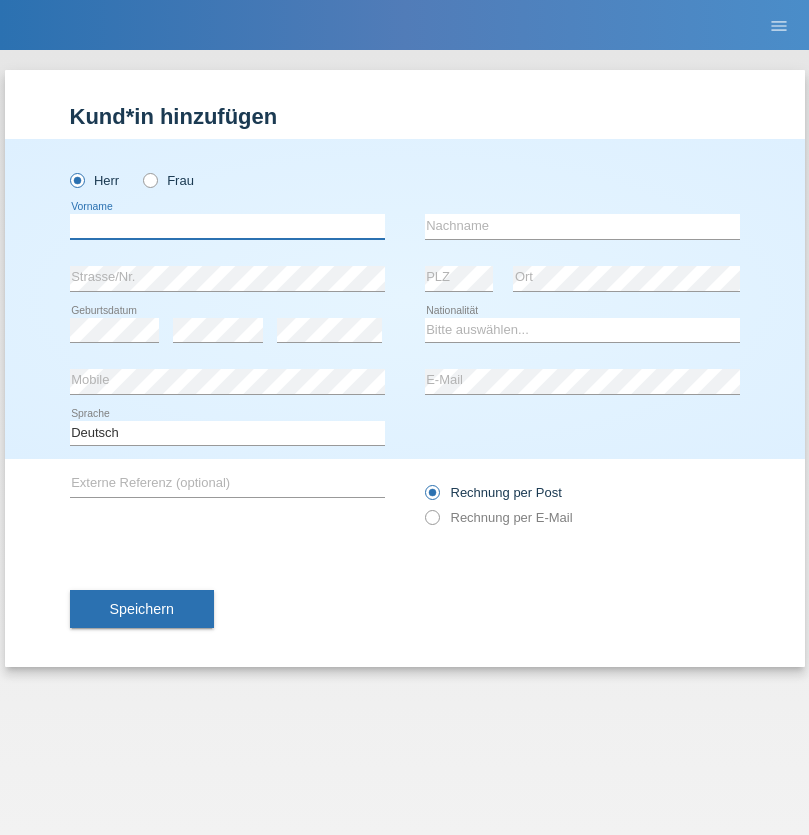 click at bounding box center (227, 226) 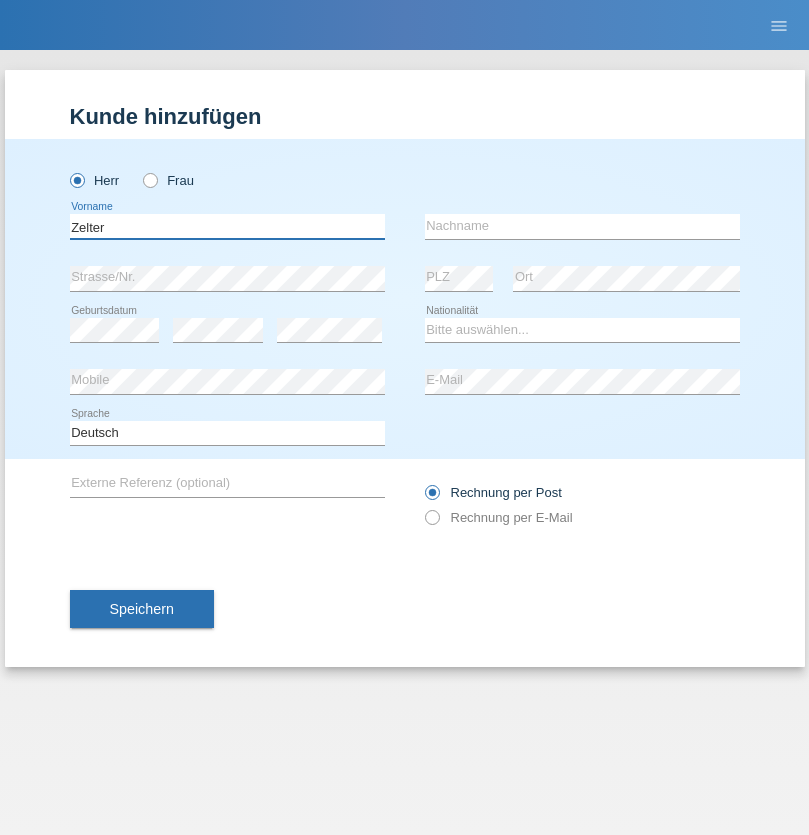 type on "Zelter" 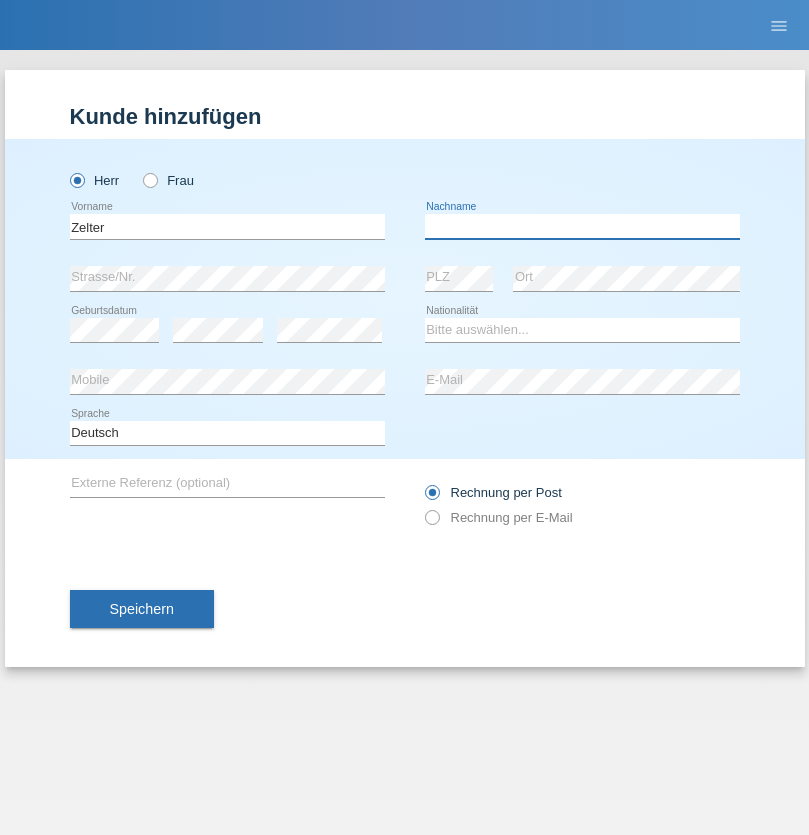 click at bounding box center [582, 226] 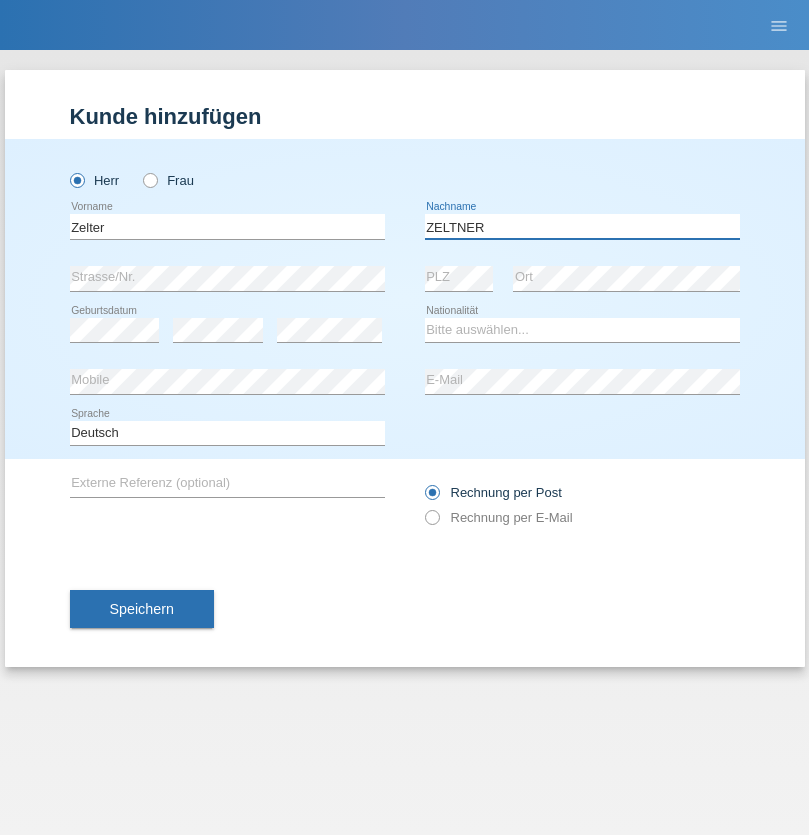 type on "ZELTNER" 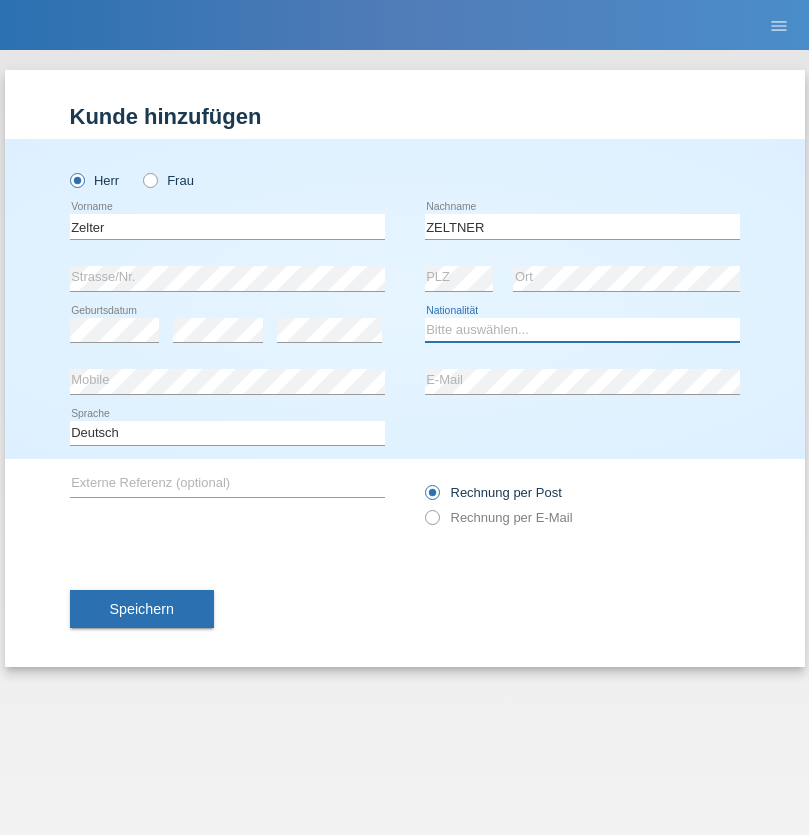 select on "CH" 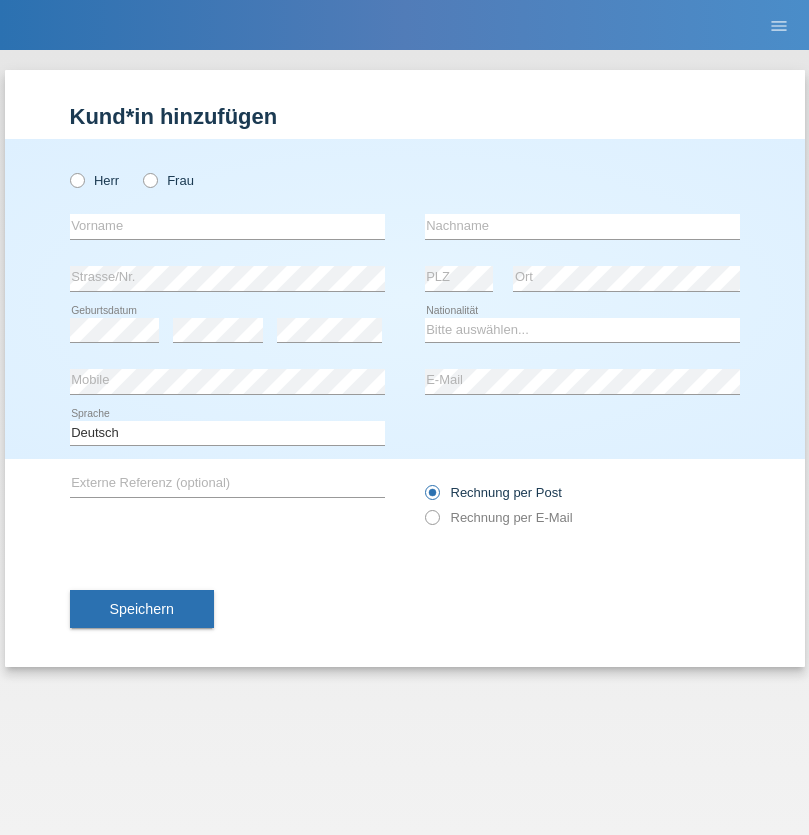 scroll, scrollTop: 0, scrollLeft: 0, axis: both 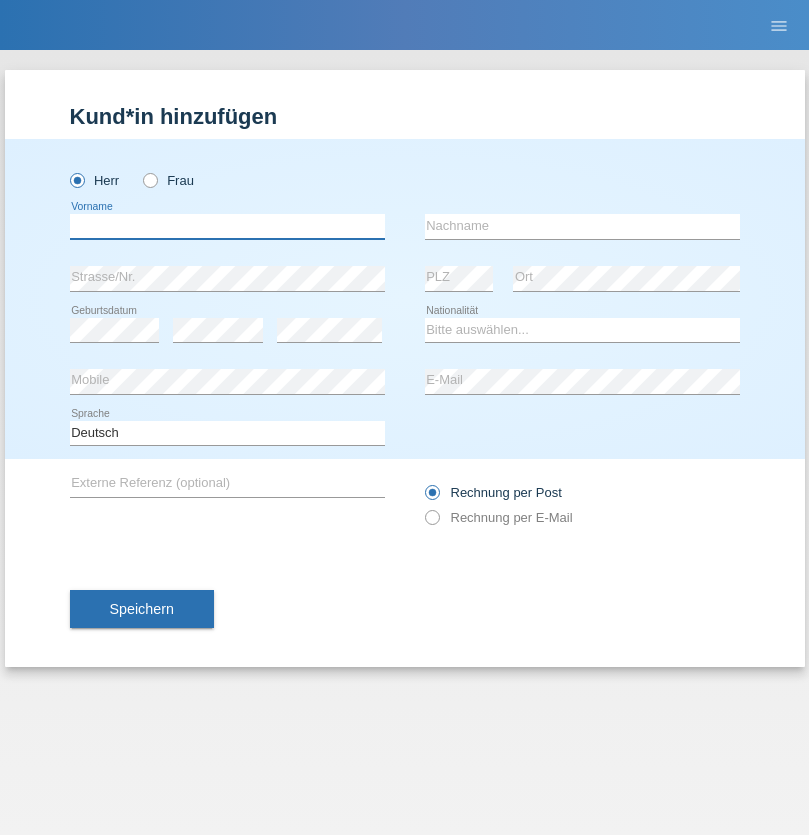 click at bounding box center (227, 226) 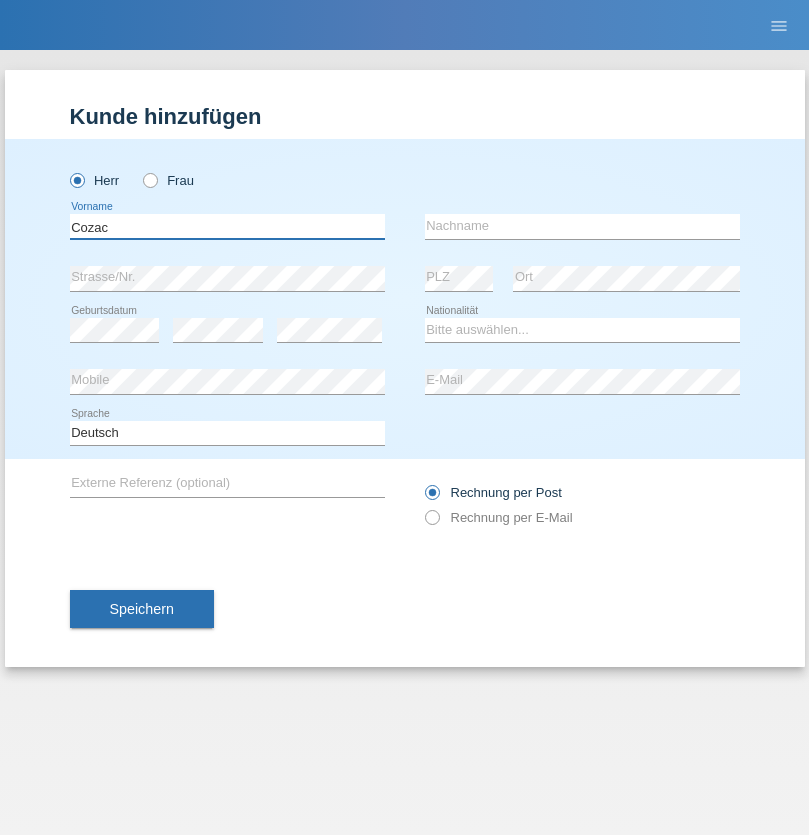 type on "Cozac" 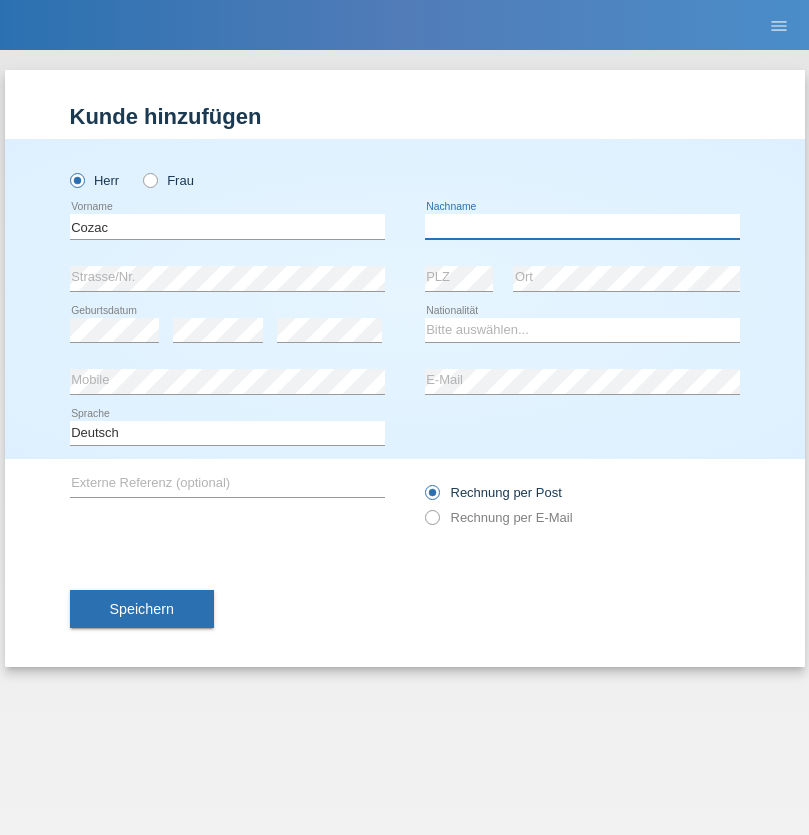 click at bounding box center [582, 226] 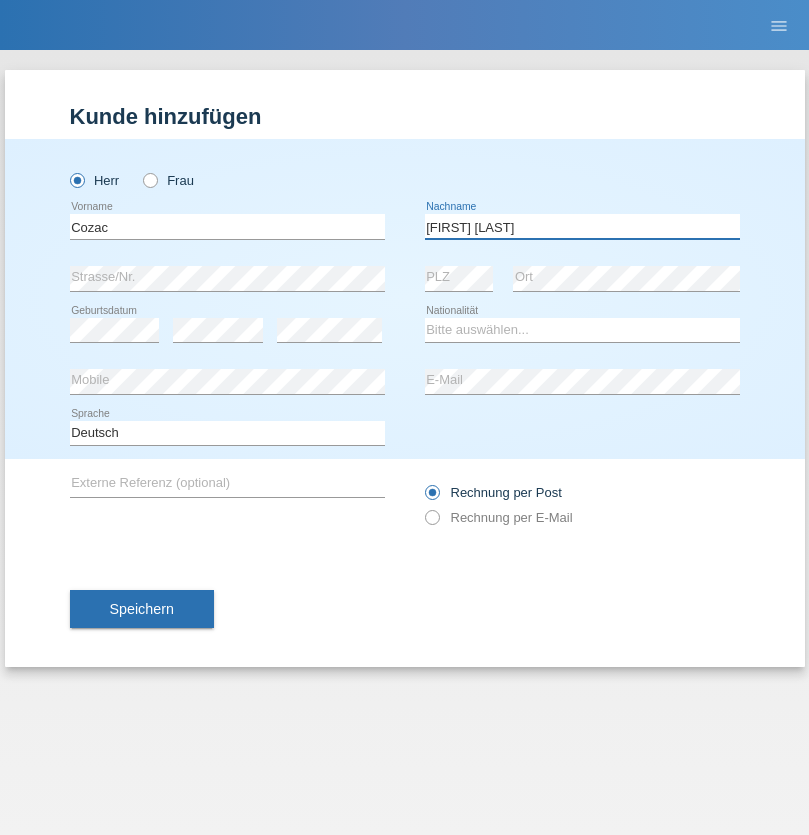 type on "Mihai david" 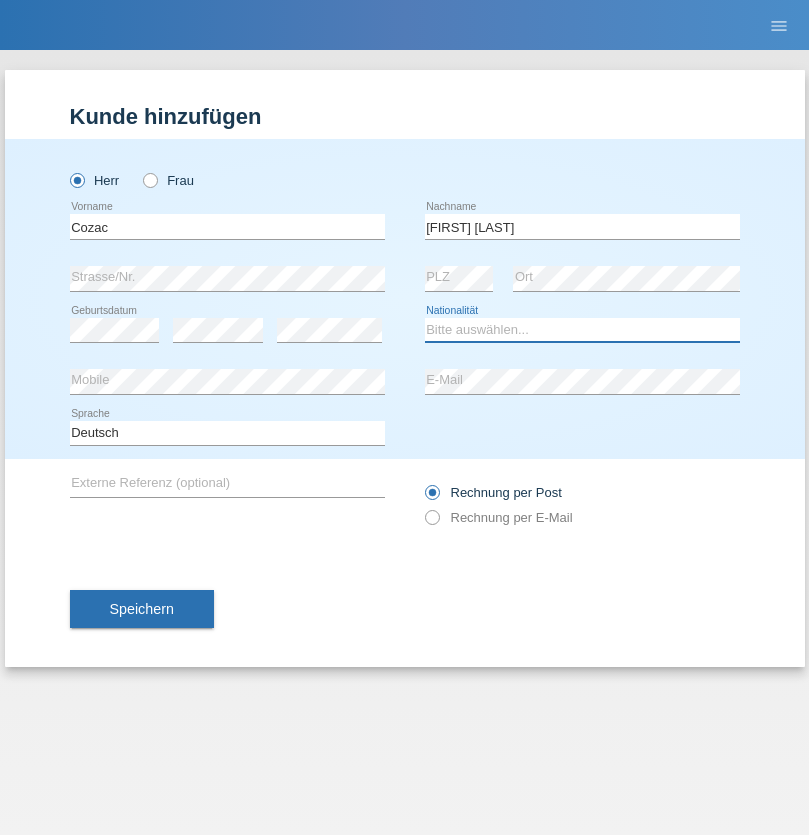 select on "RO" 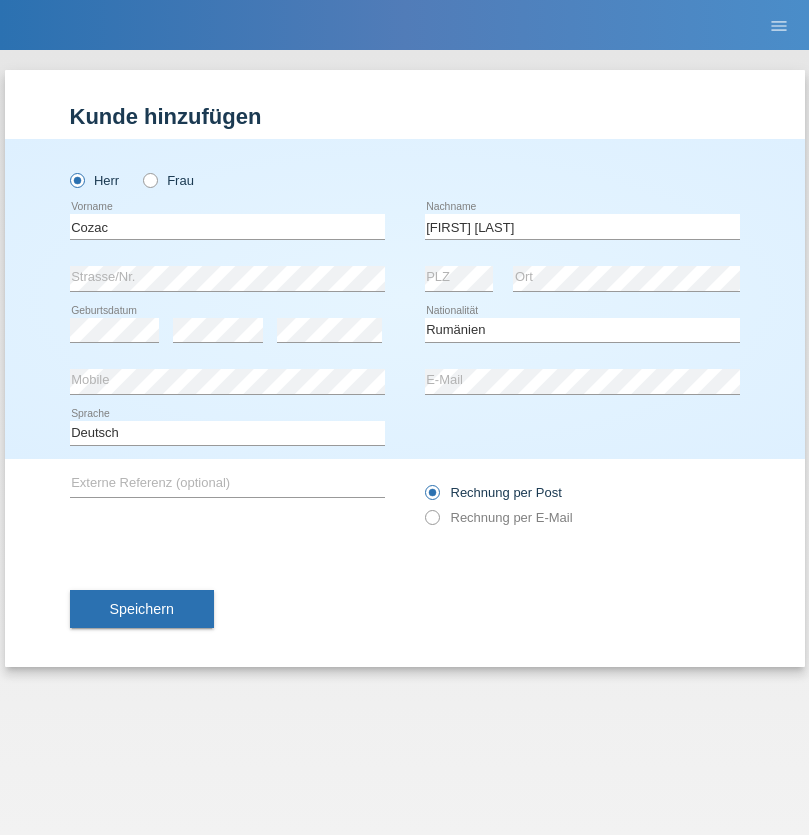 select on "C" 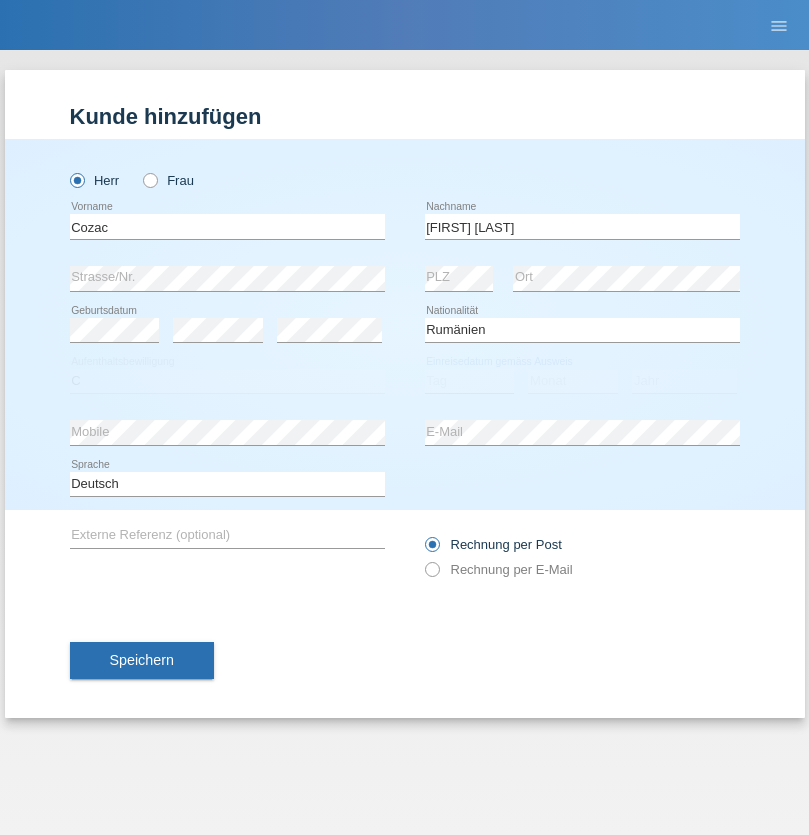 select on "20" 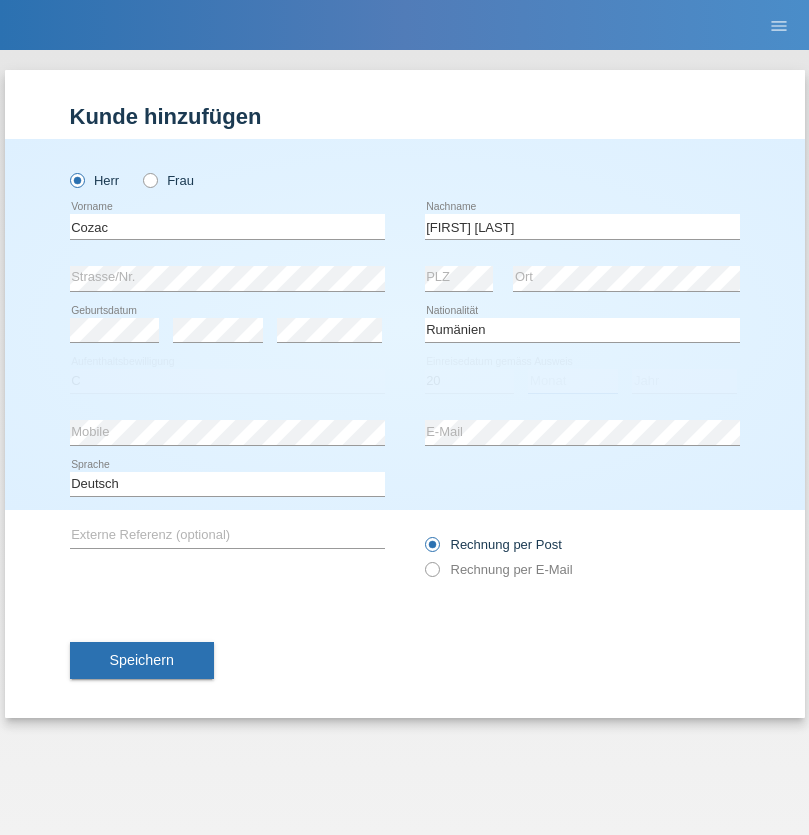 select on "05" 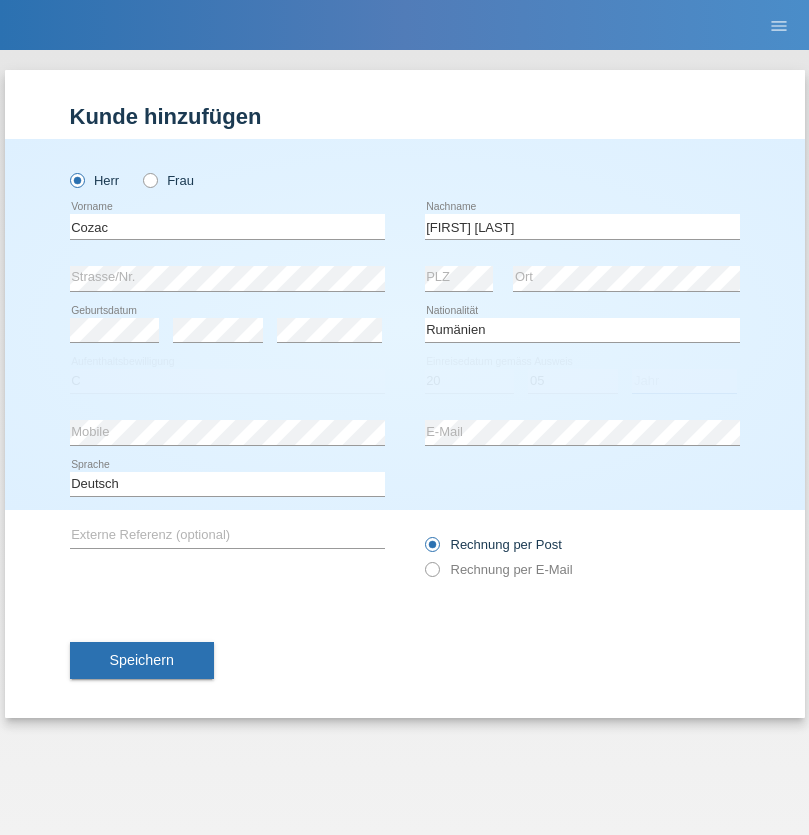 select on "2021" 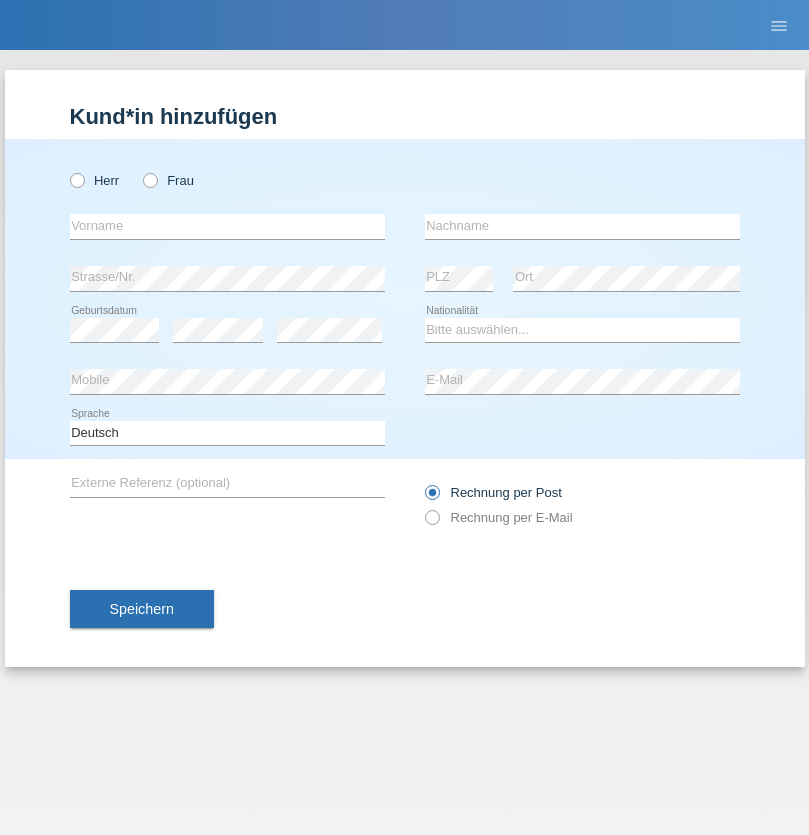 scroll, scrollTop: 0, scrollLeft: 0, axis: both 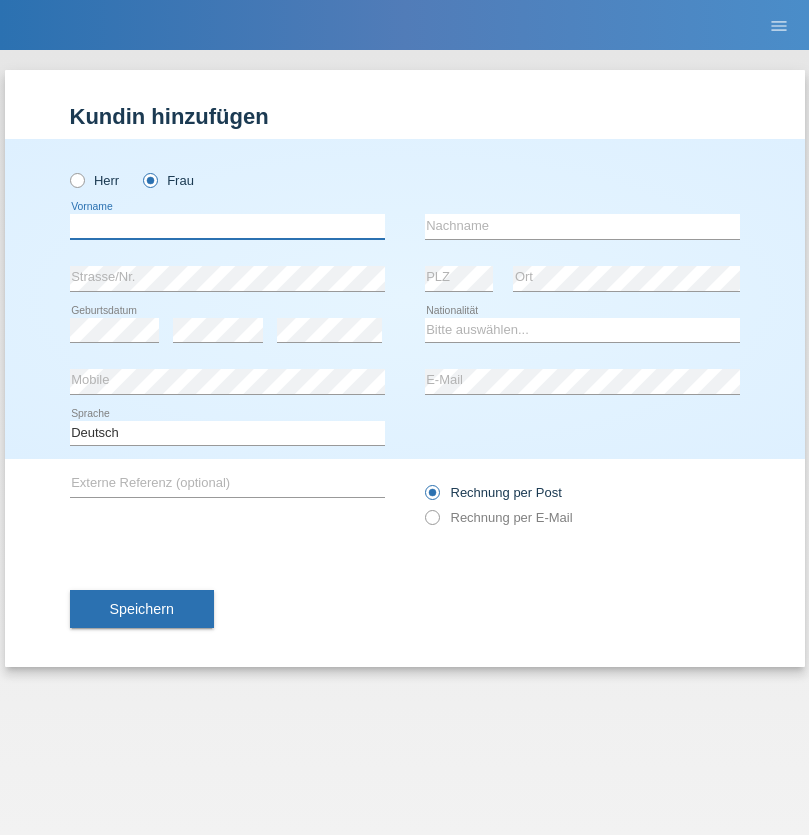 click at bounding box center [227, 226] 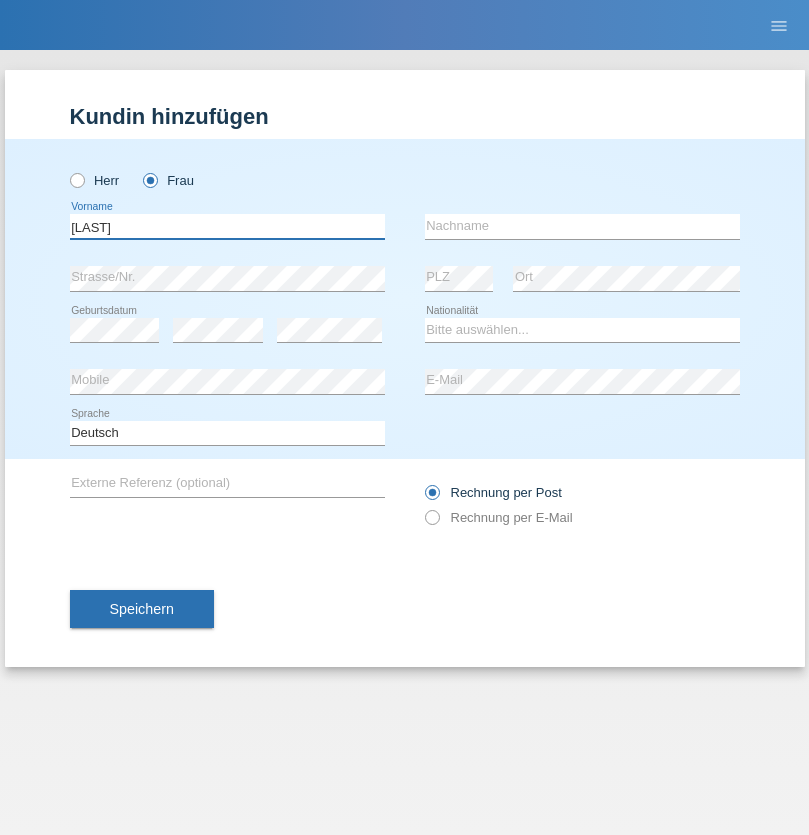type on "[LAST]" 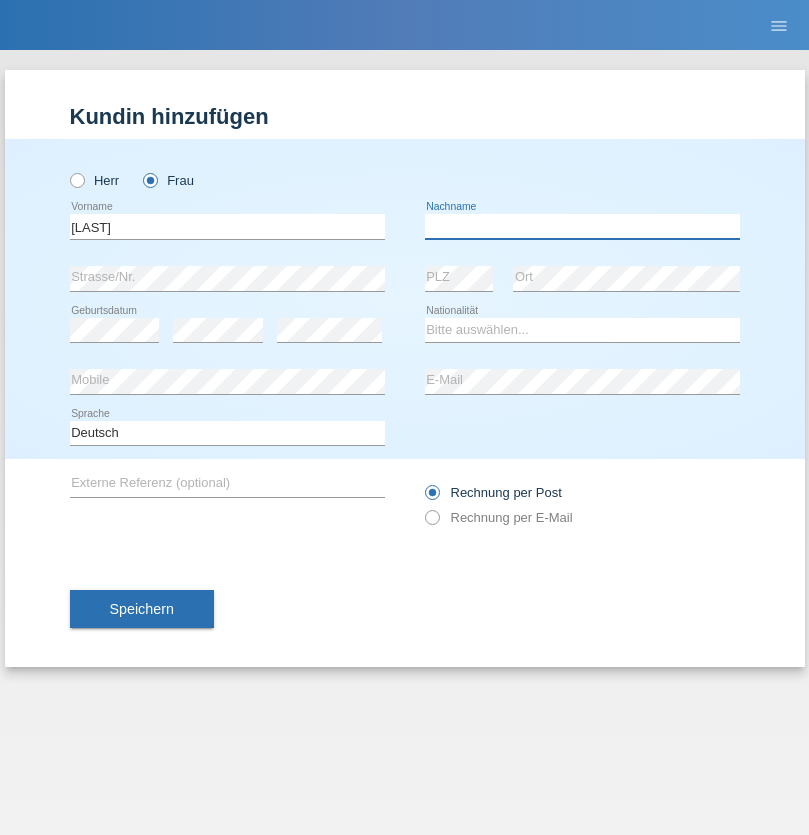 click at bounding box center [582, 226] 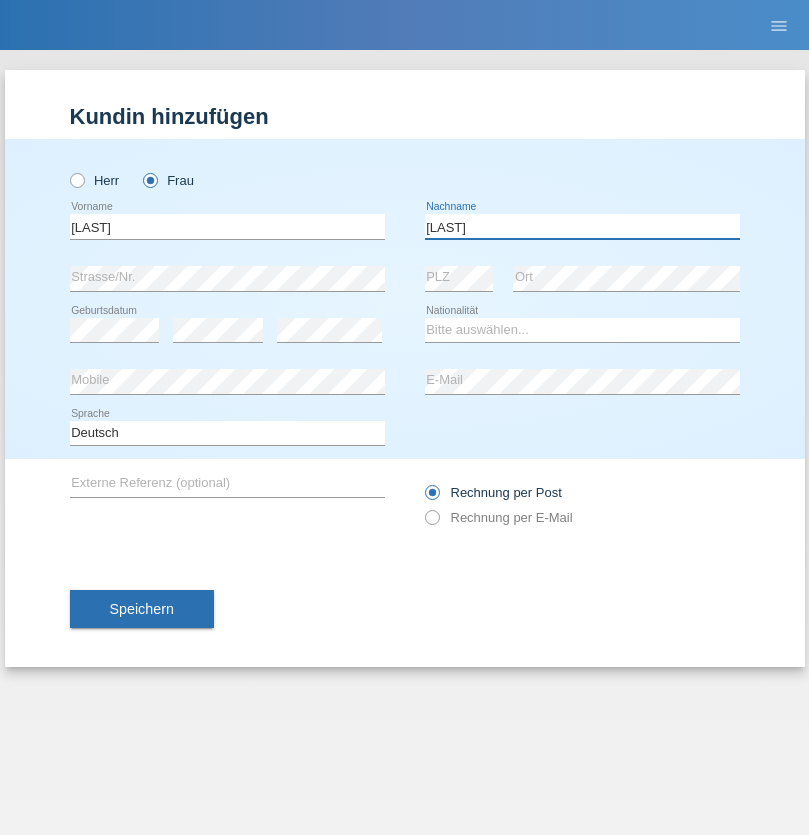 type on "[LAST]" 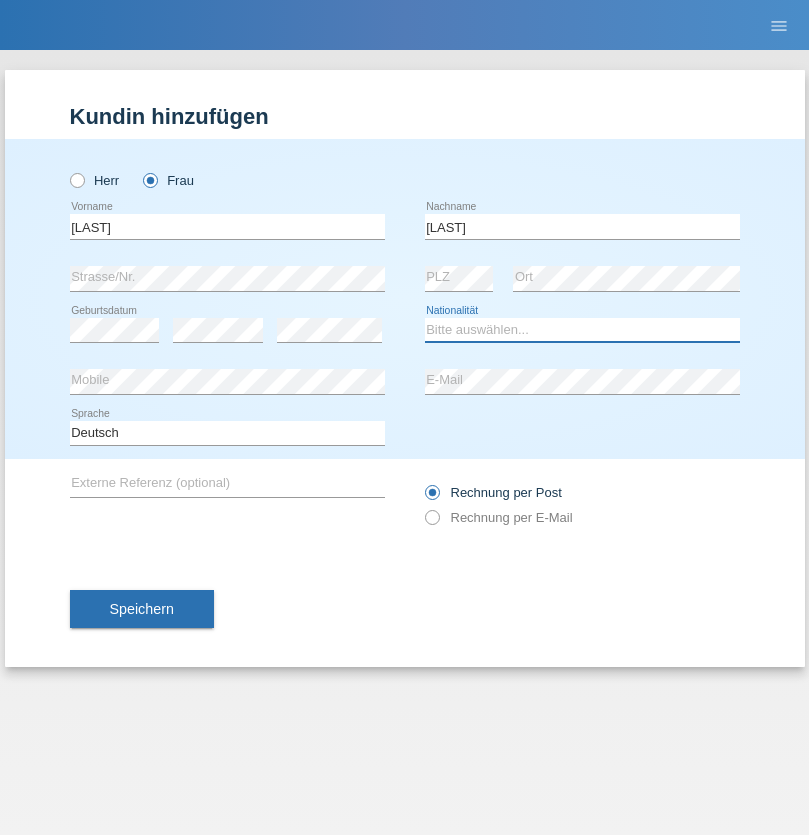 select on "UA" 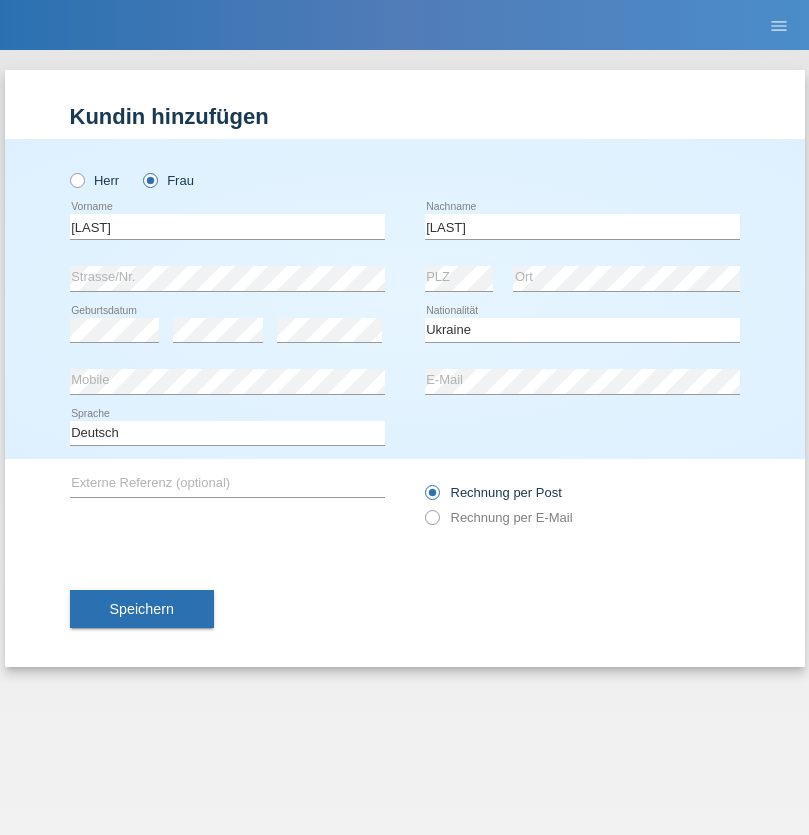 select on "C" 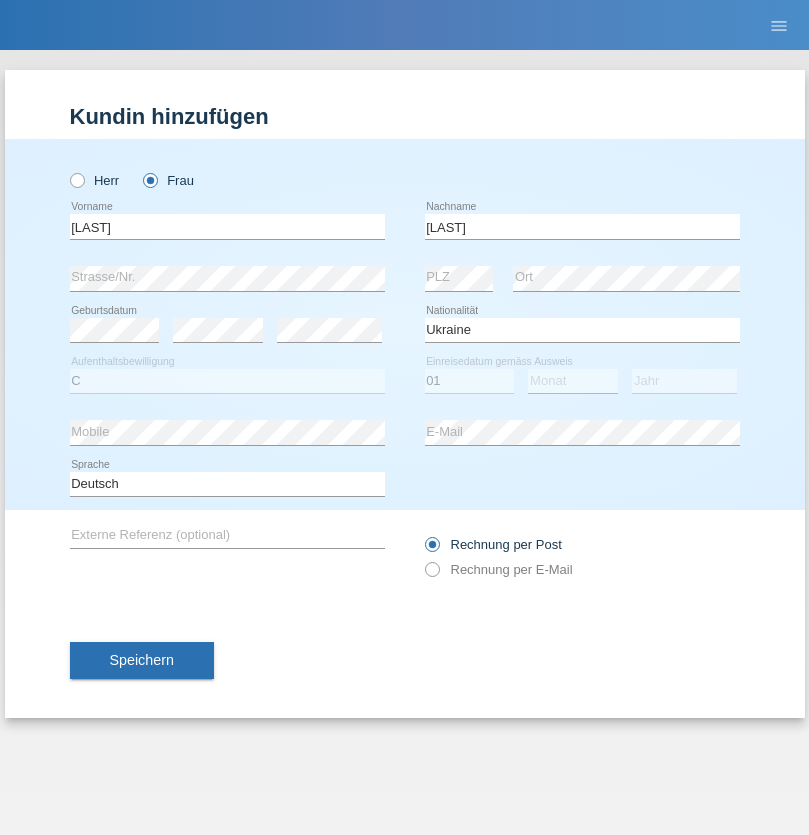select on "08" 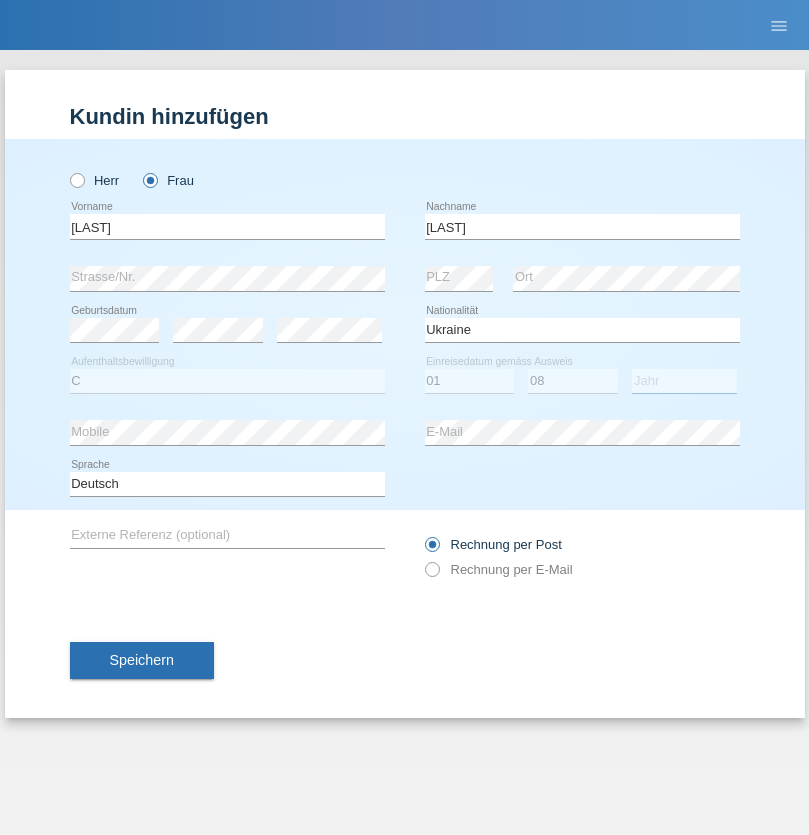 select on "2021" 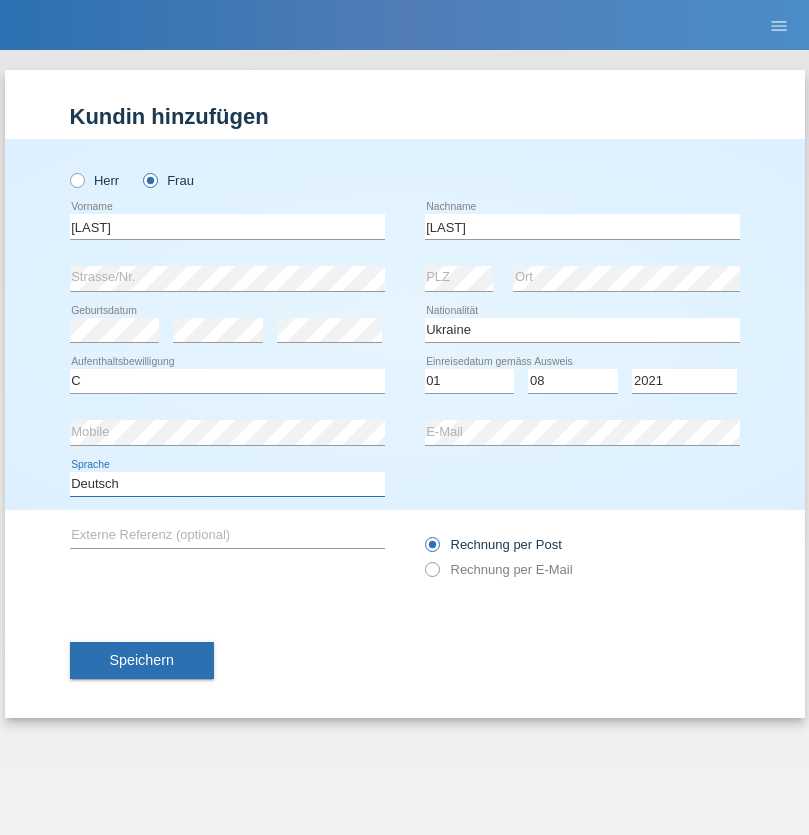 select on "en" 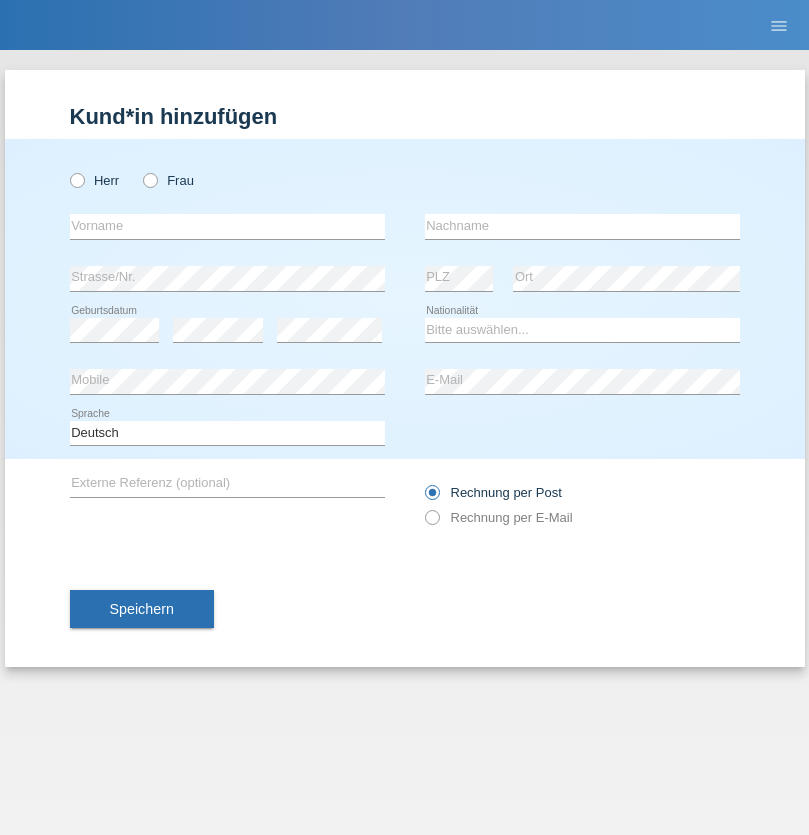 scroll, scrollTop: 0, scrollLeft: 0, axis: both 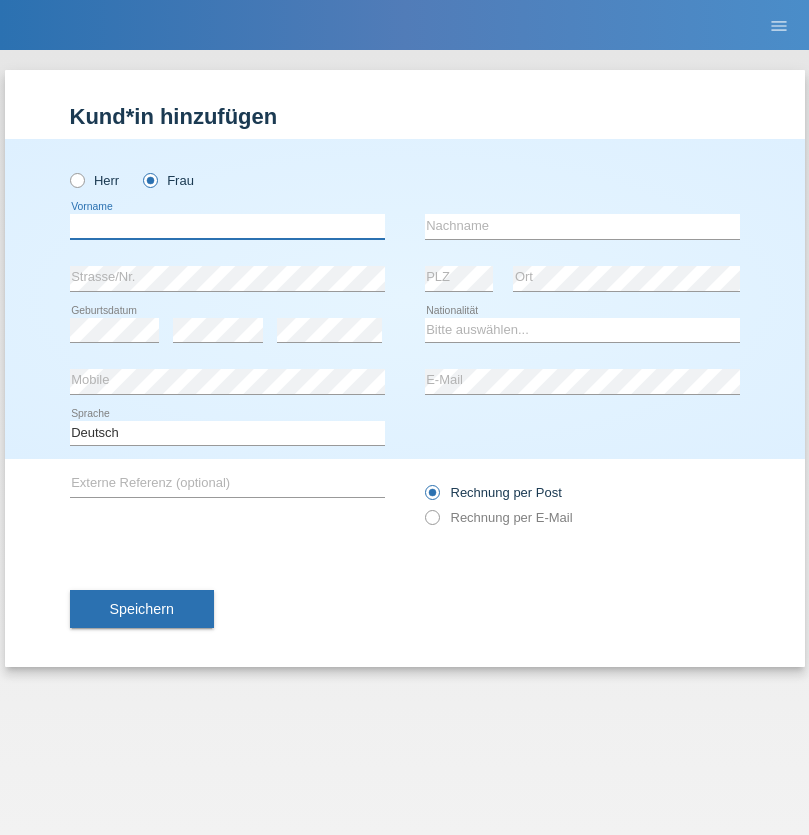 click at bounding box center [227, 226] 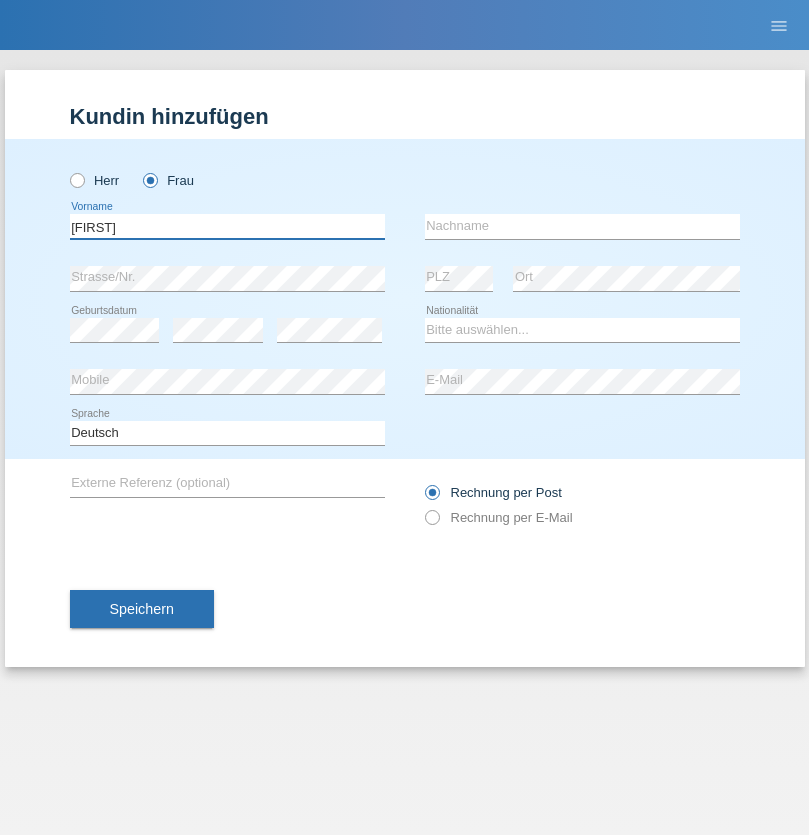 type on "[FIRST]" 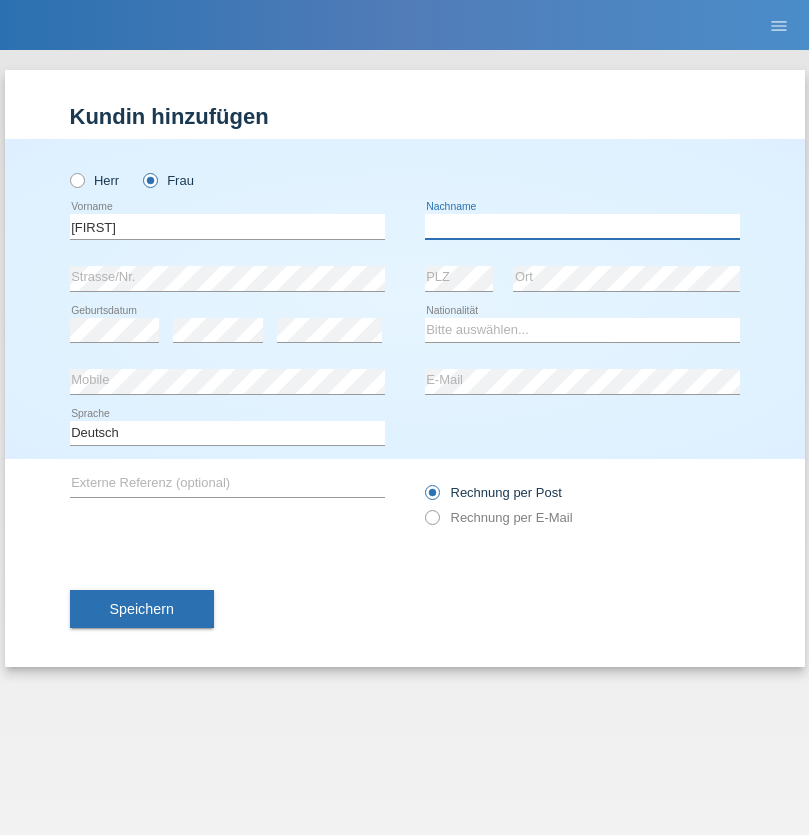 click at bounding box center (582, 226) 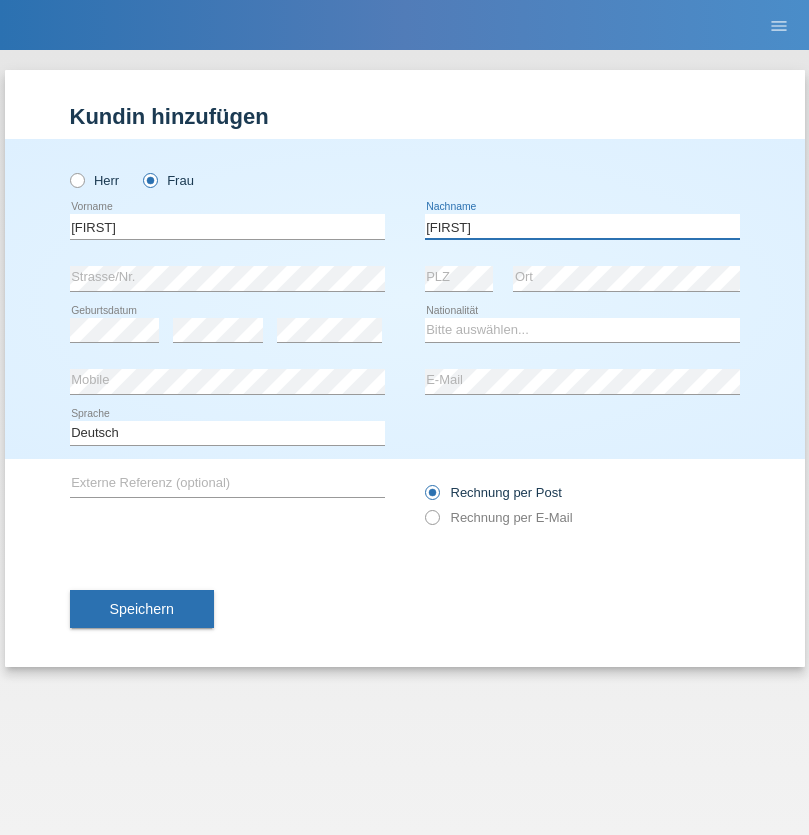type on "[FIRST]" 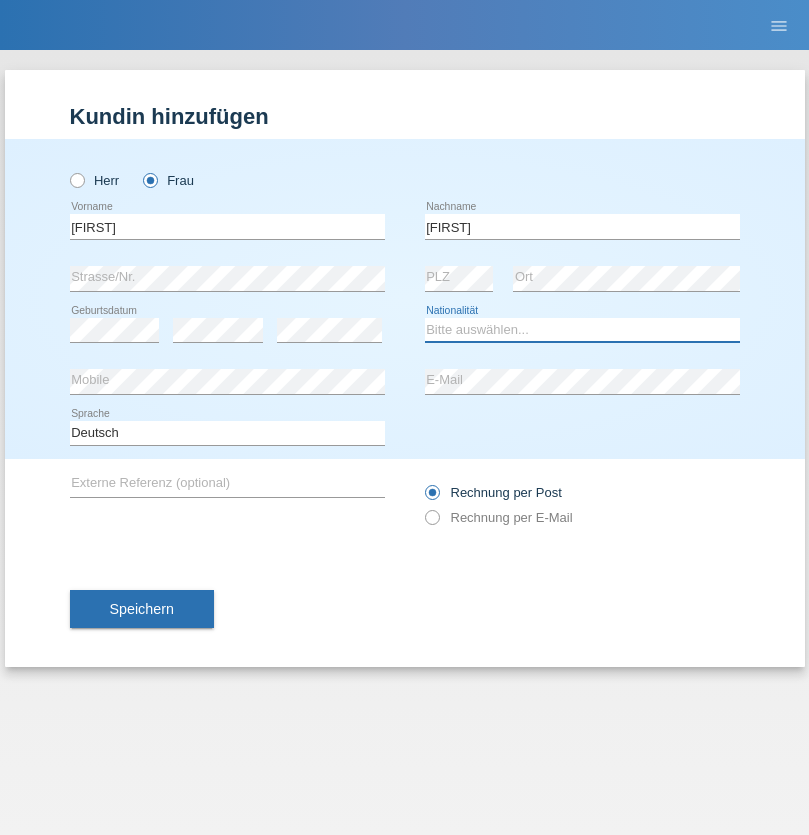 select on "DE" 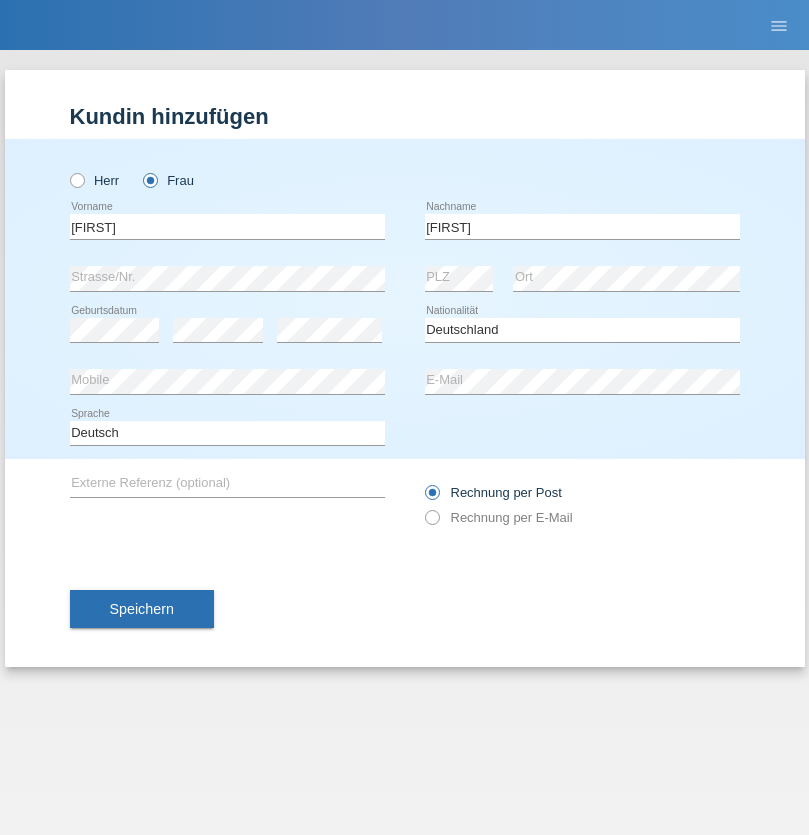select on "C" 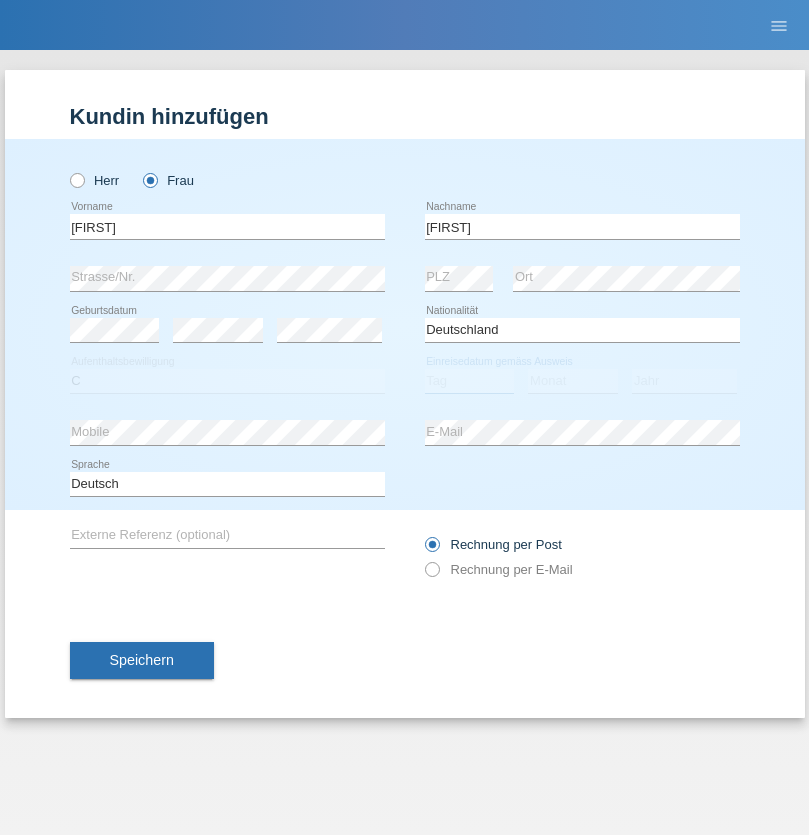 select on "30" 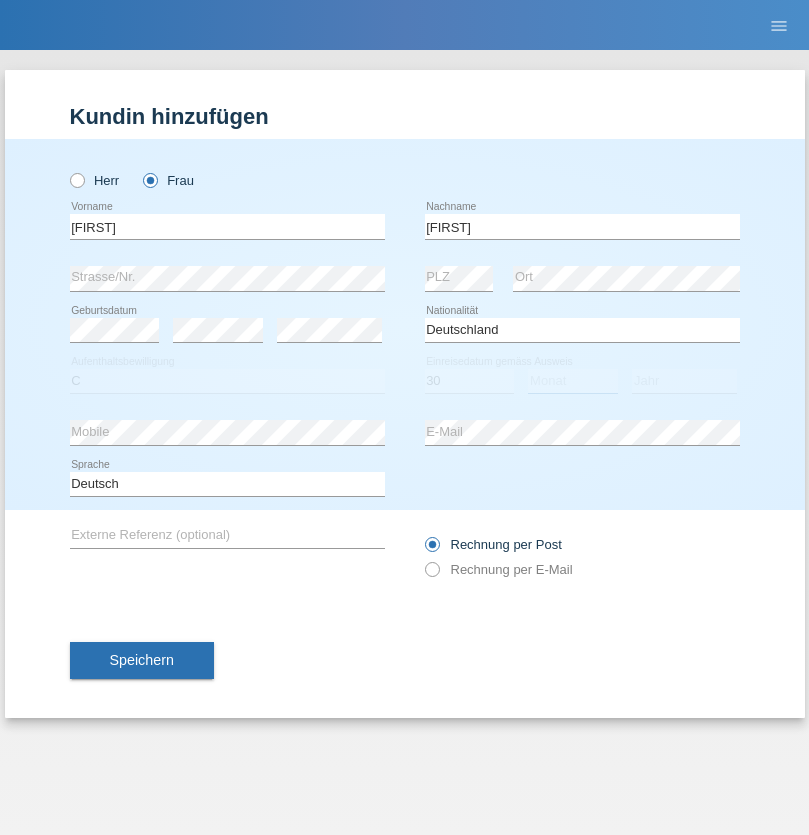 select on "09" 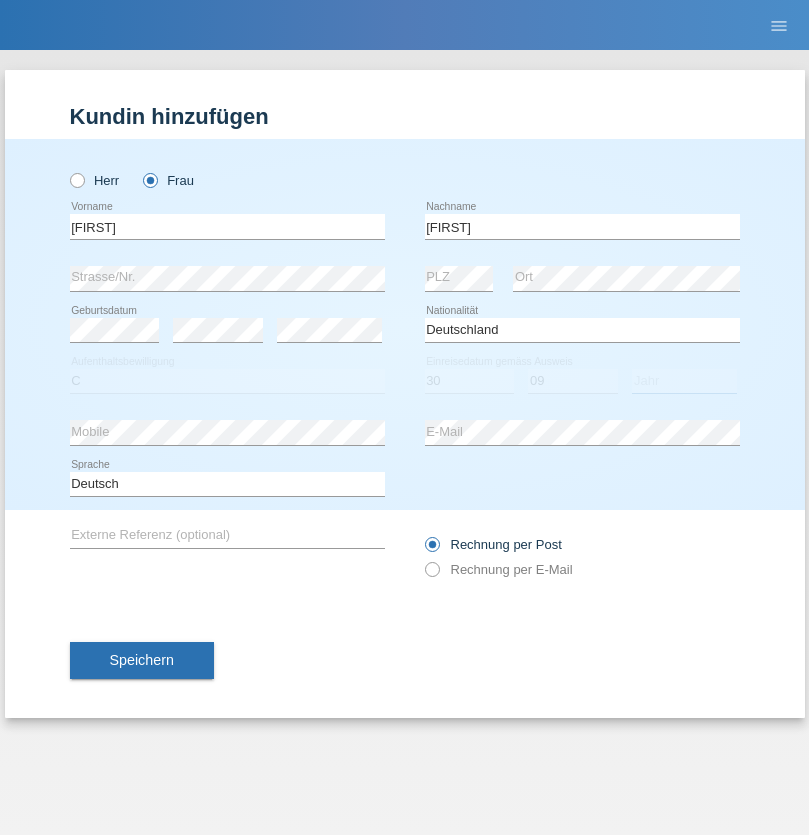 select on "2021" 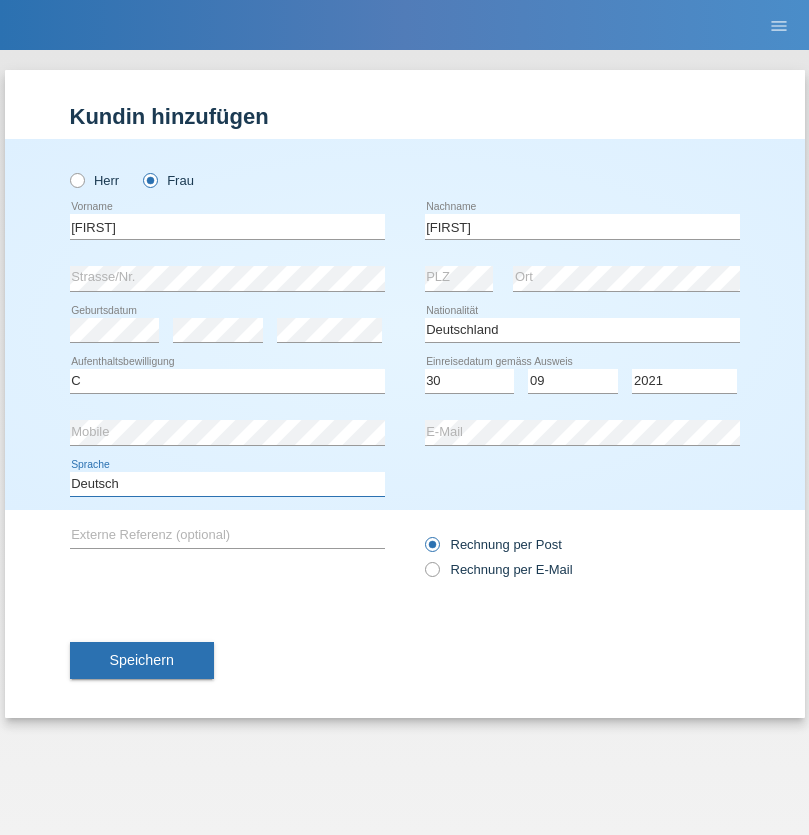 select on "en" 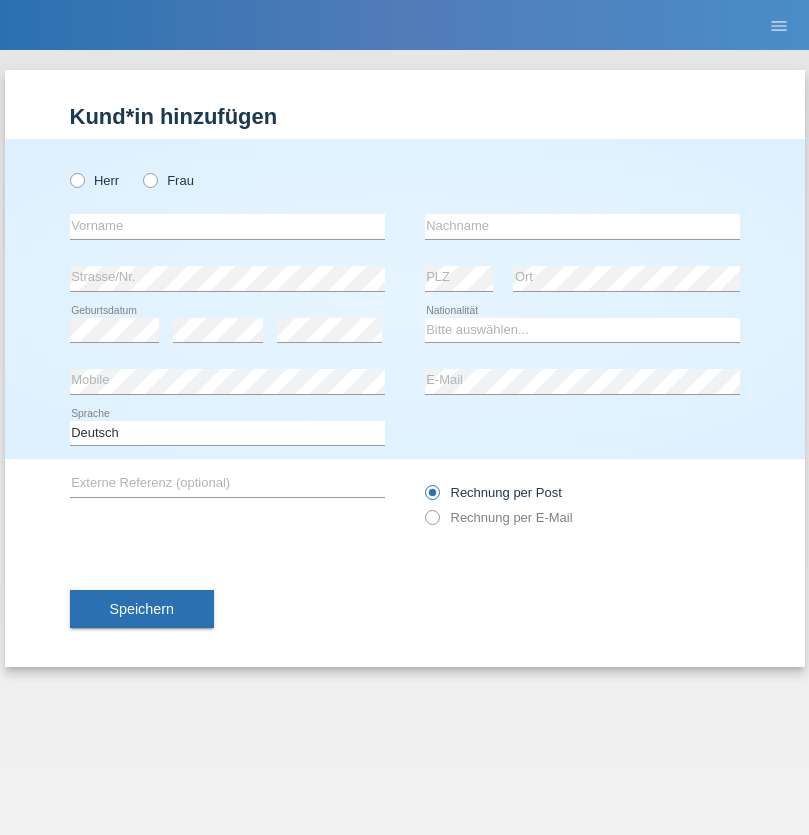 scroll, scrollTop: 0, scrollLeft: 0, axis: both 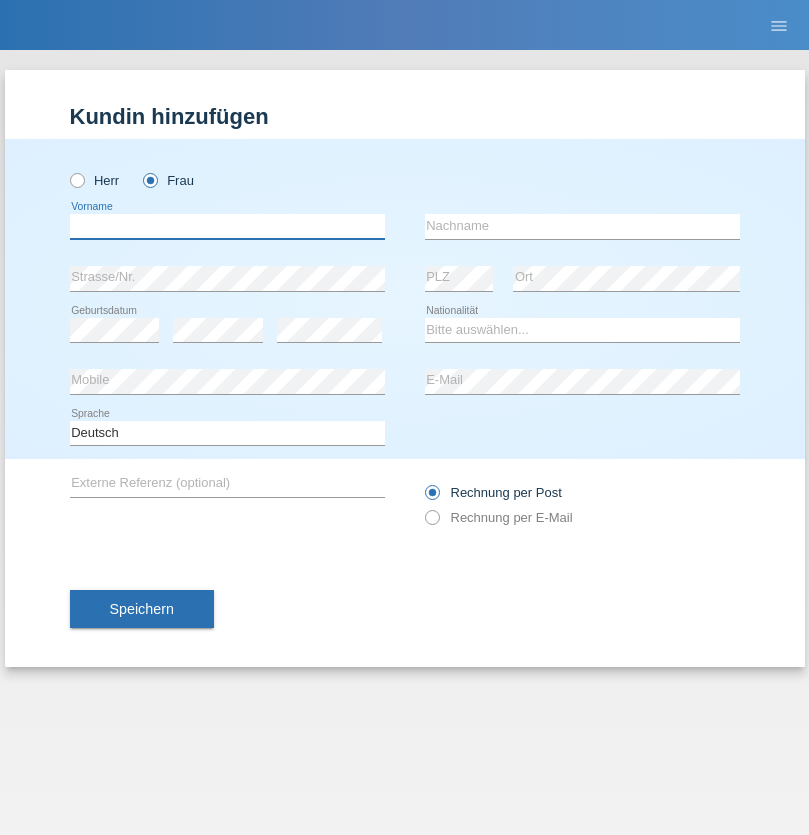click at bounding box center (227, 226) 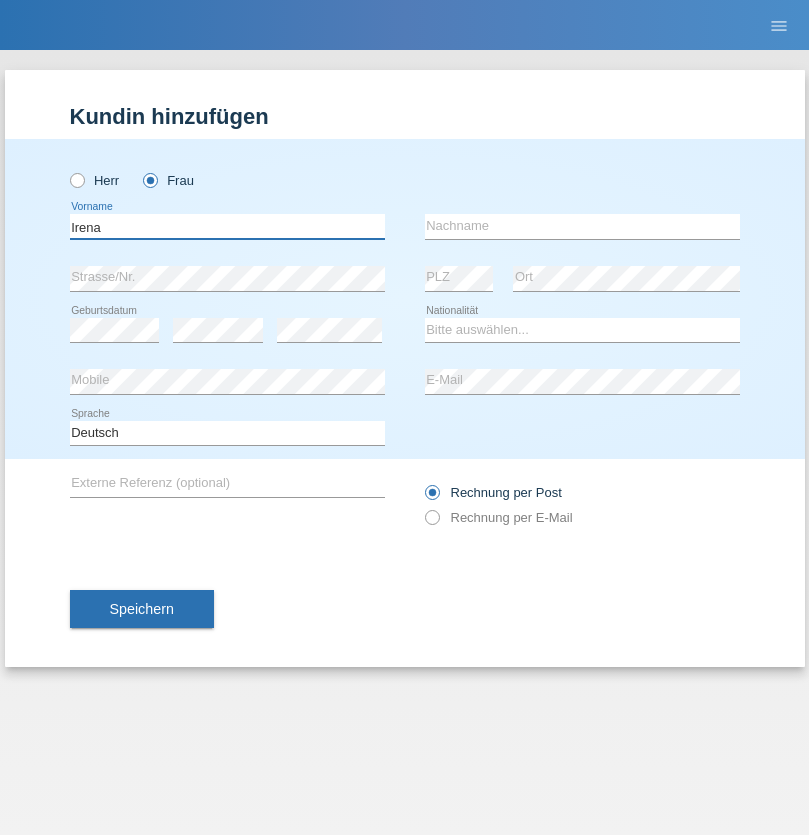 type on "Irena" 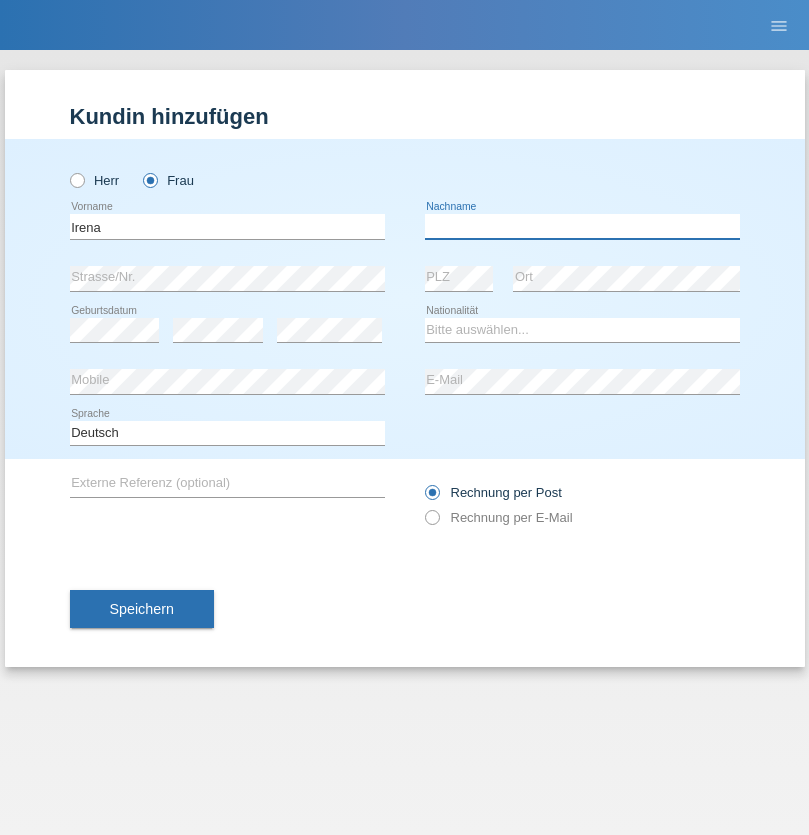 click at bounding box center [582, 226] 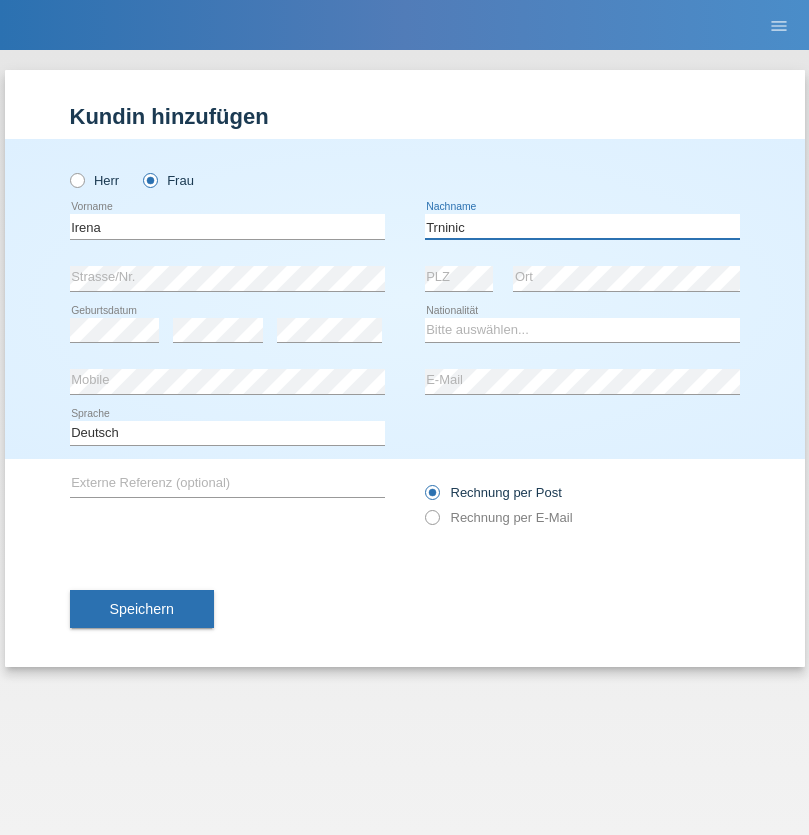 type on "Trninic" 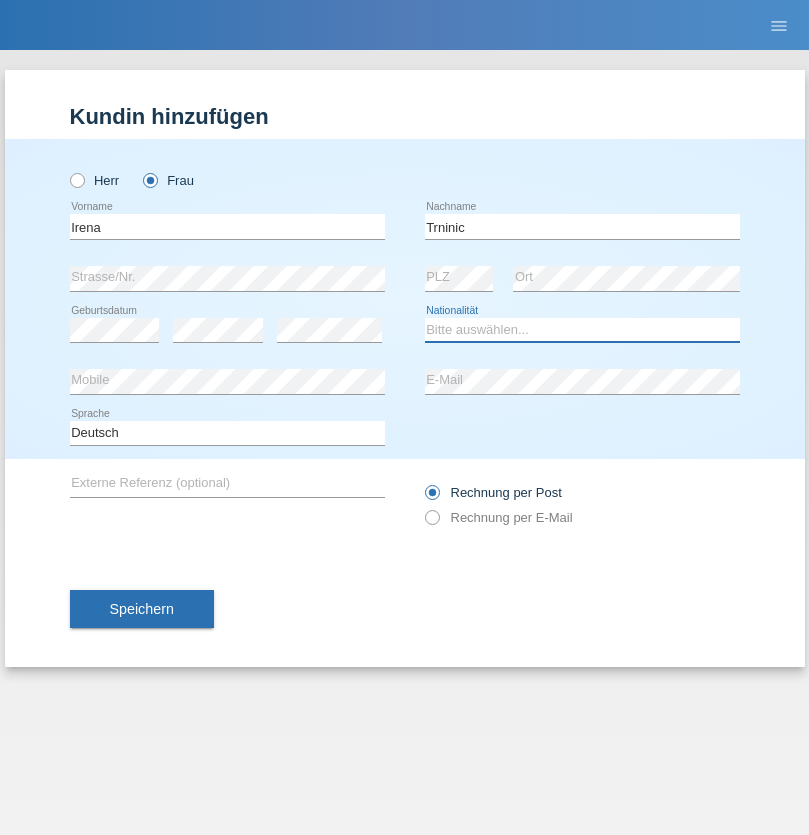 select on "HR" 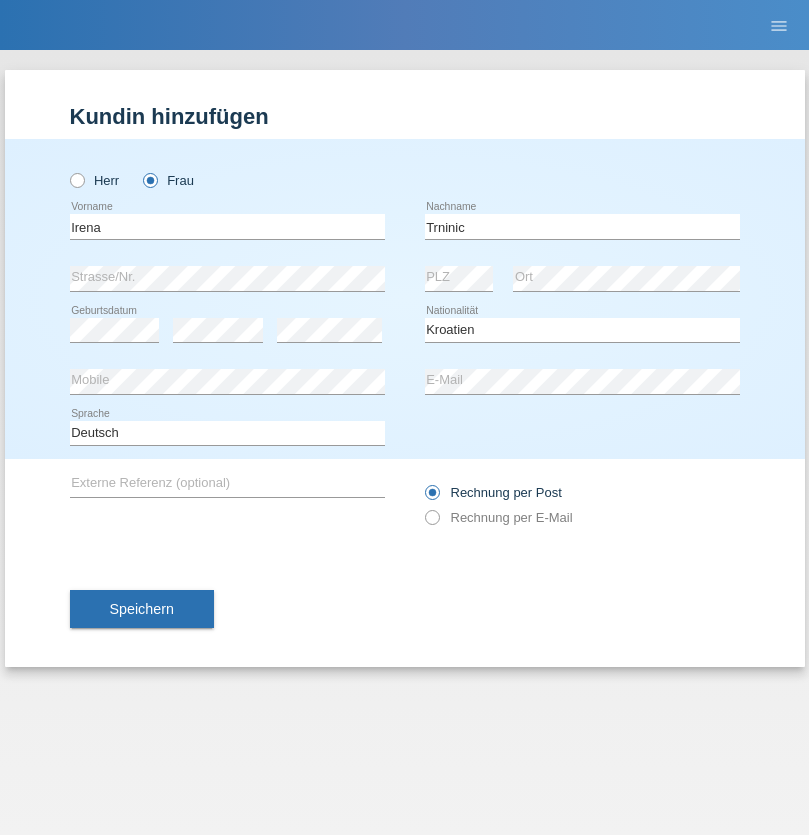 select on "C" 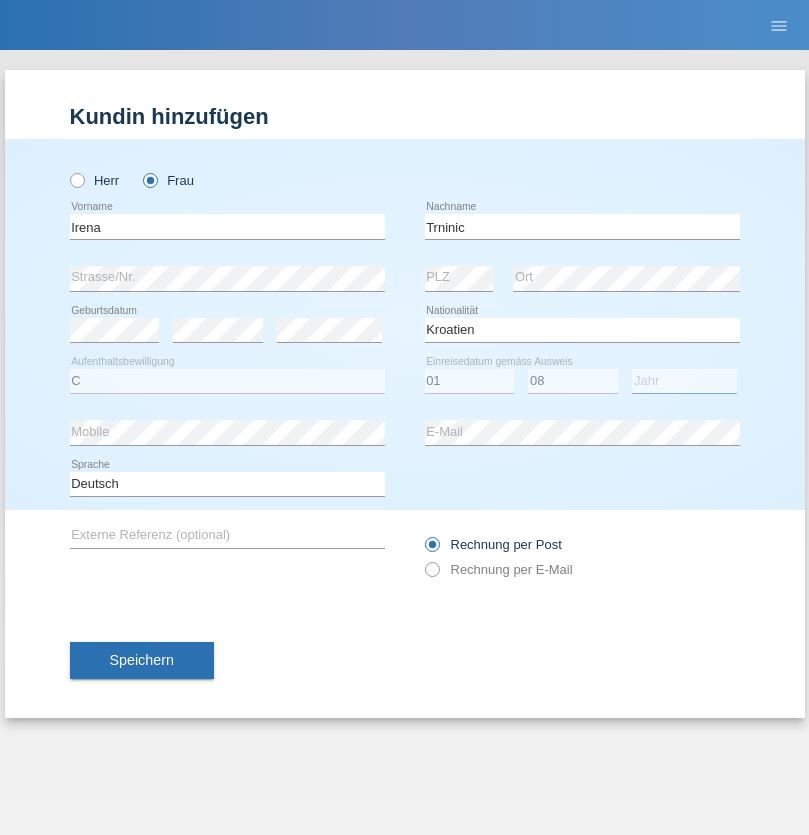 select on "2021" 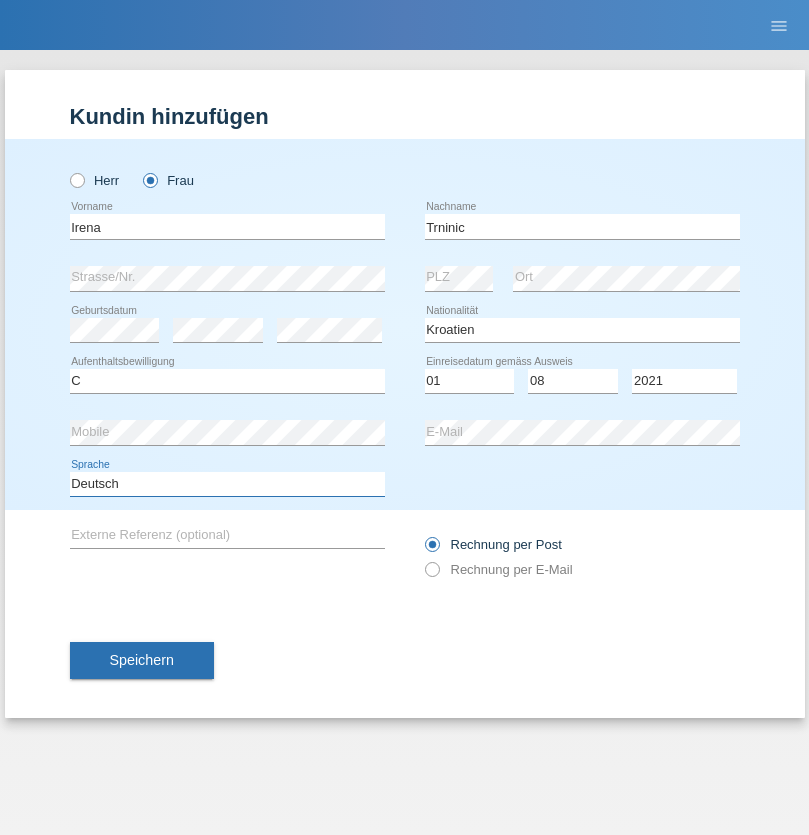 select on "en" 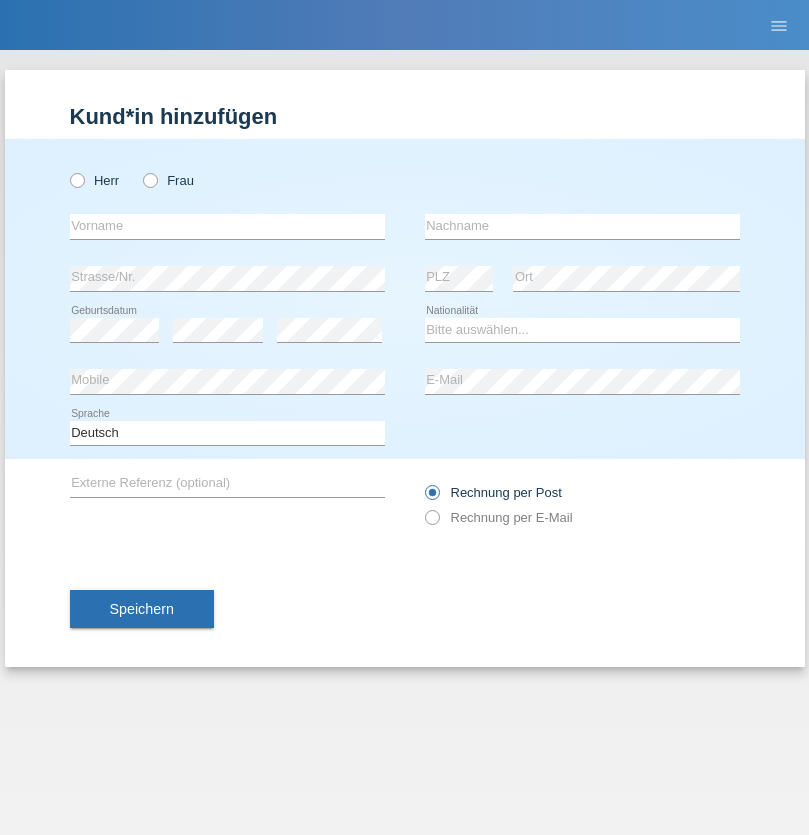scroll, scrollTop: 0, scrollLeft: 0, axis: both 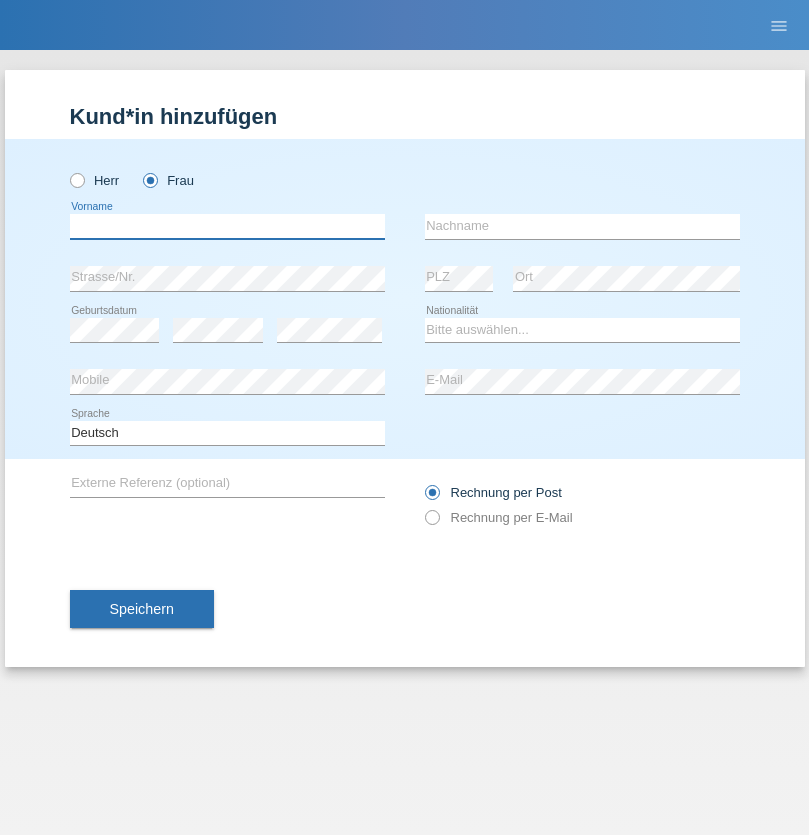 click at bounding box center [227, 226] 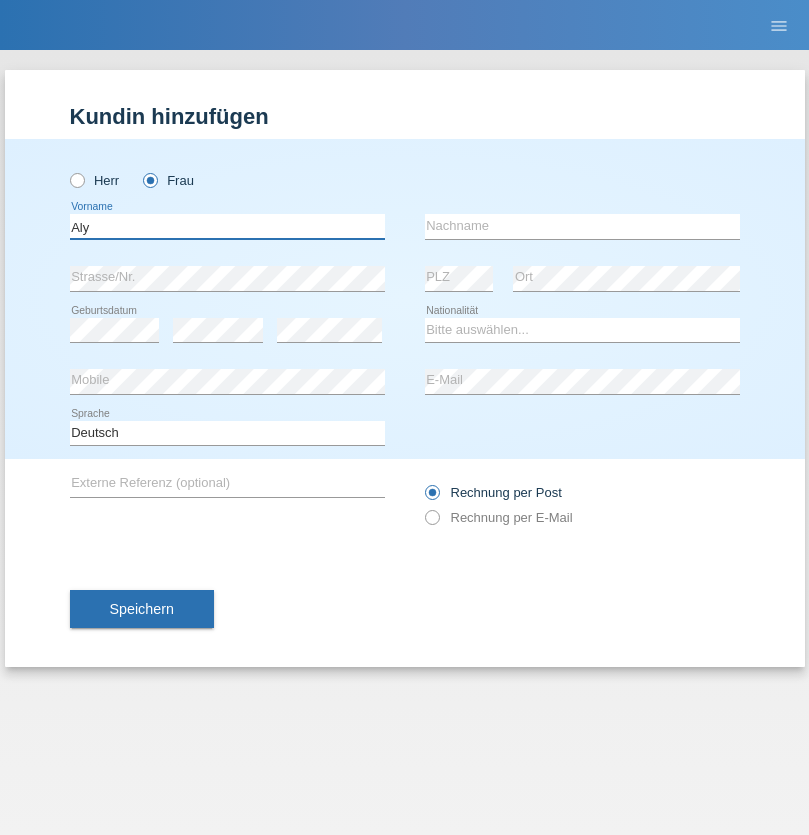 type on "Aly" 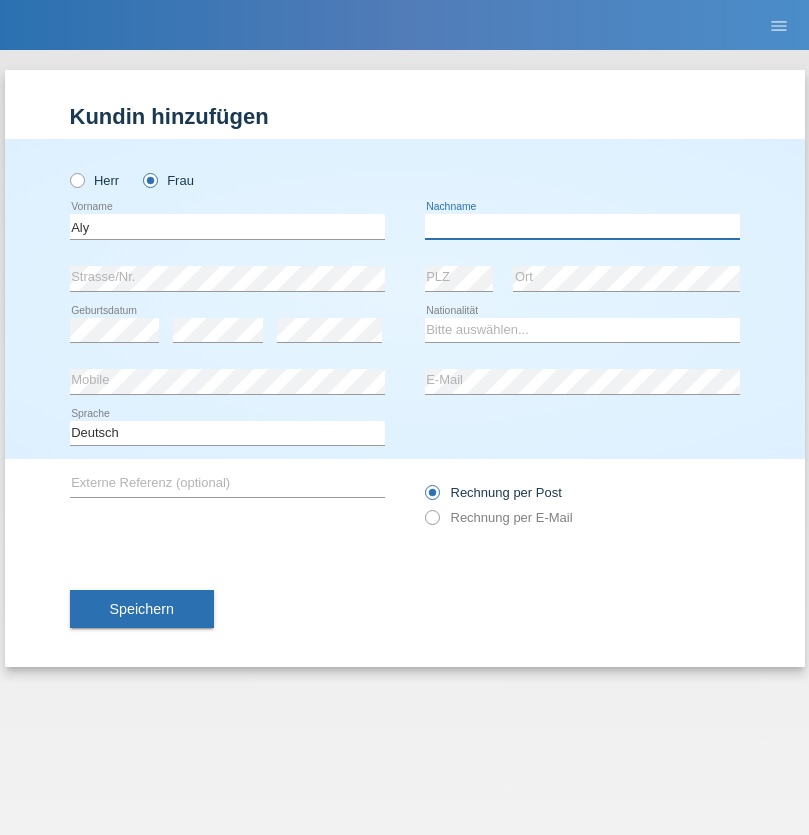 click at bounding box center (582, 226) 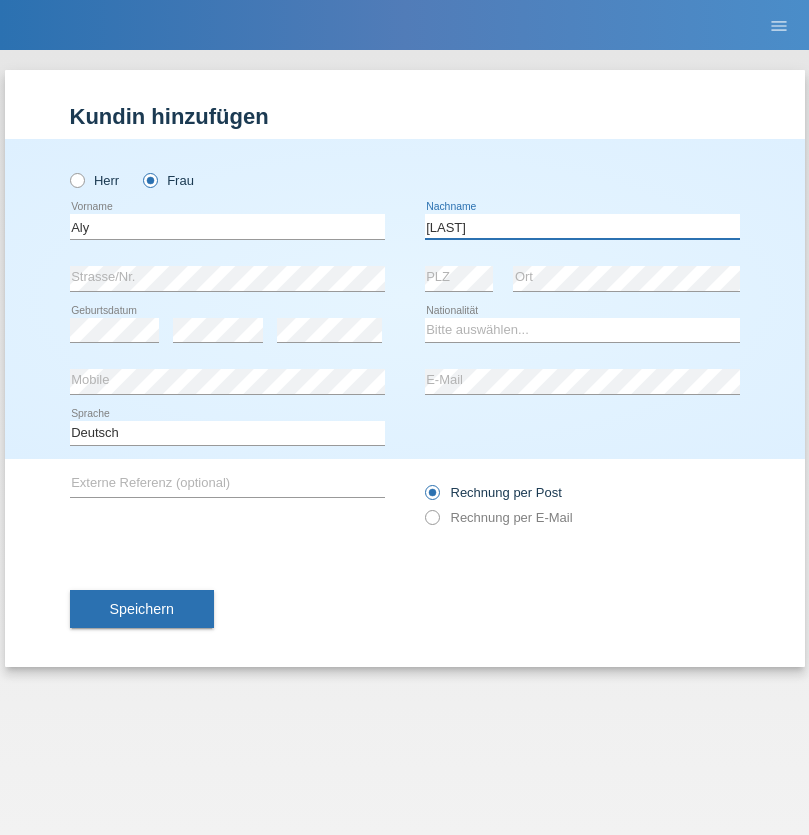 type on "Perez" 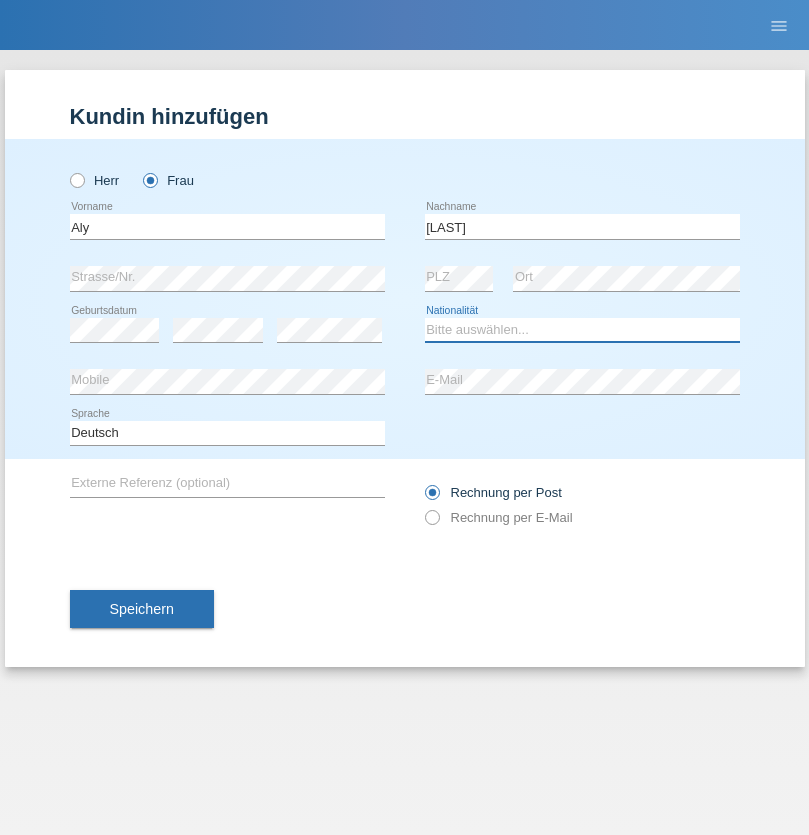 select on "DM" 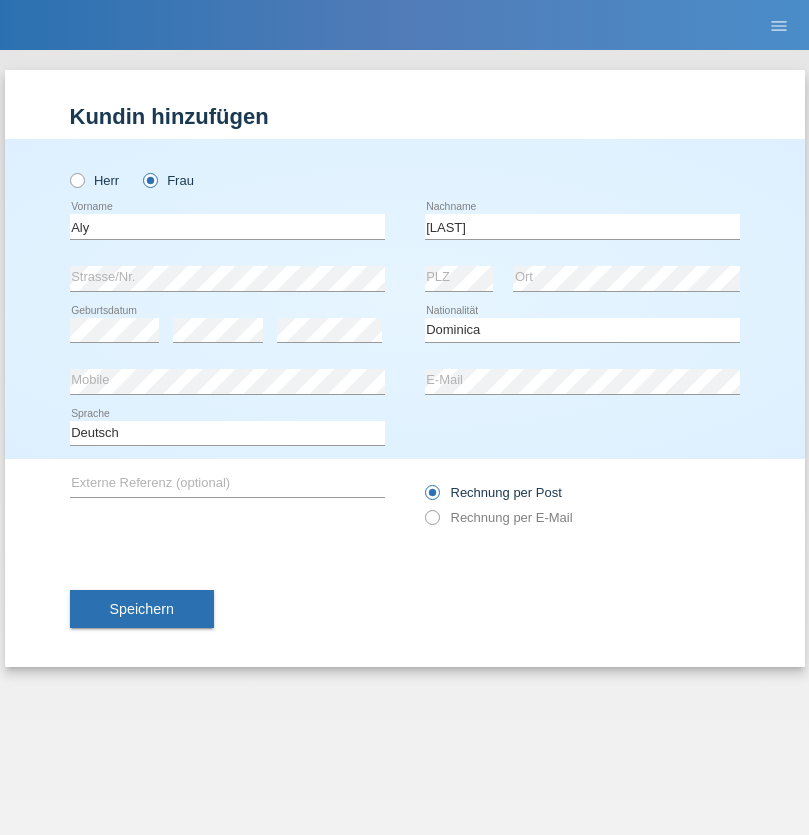 select on "C" 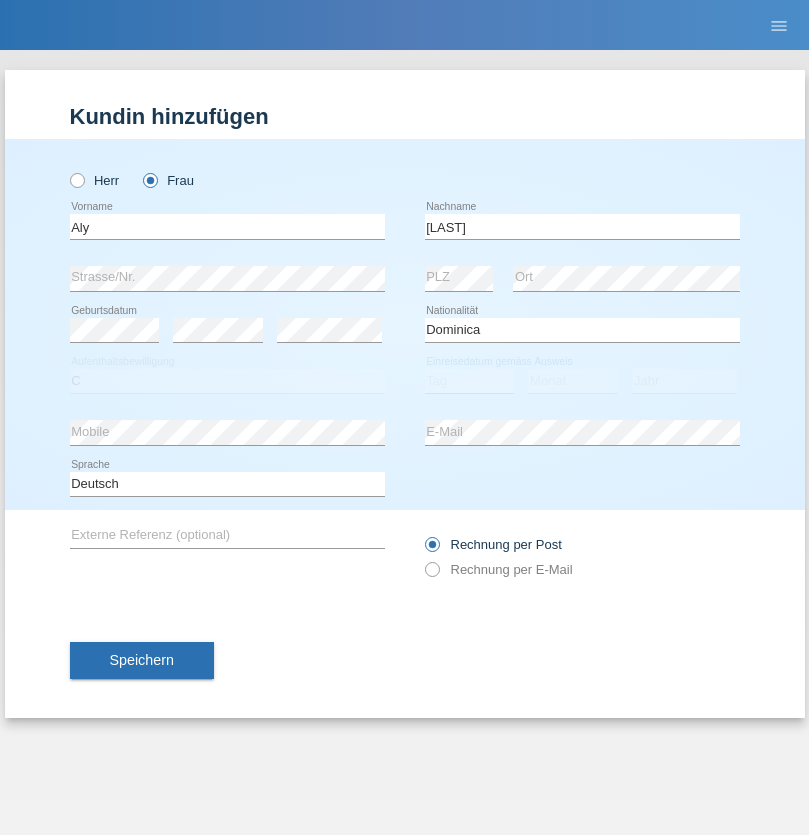 select on "01" 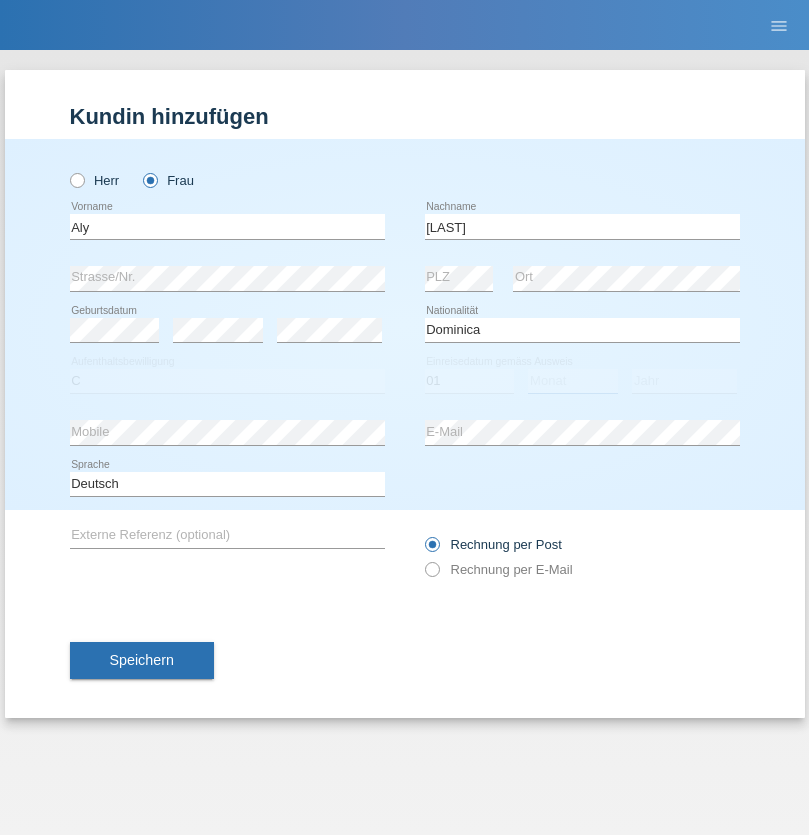 select on "08" 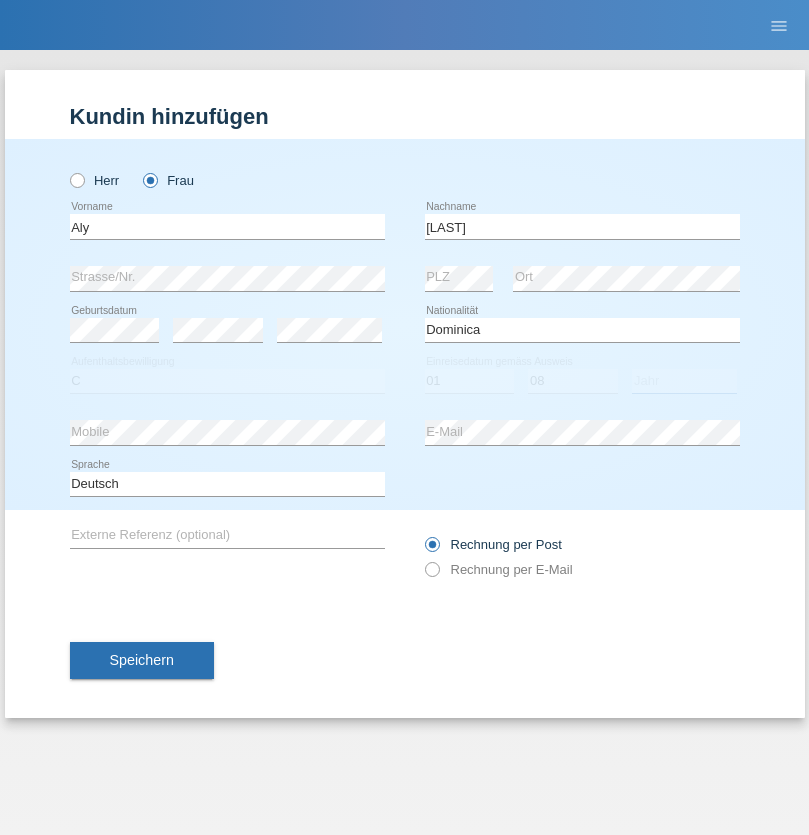 select on "2021" 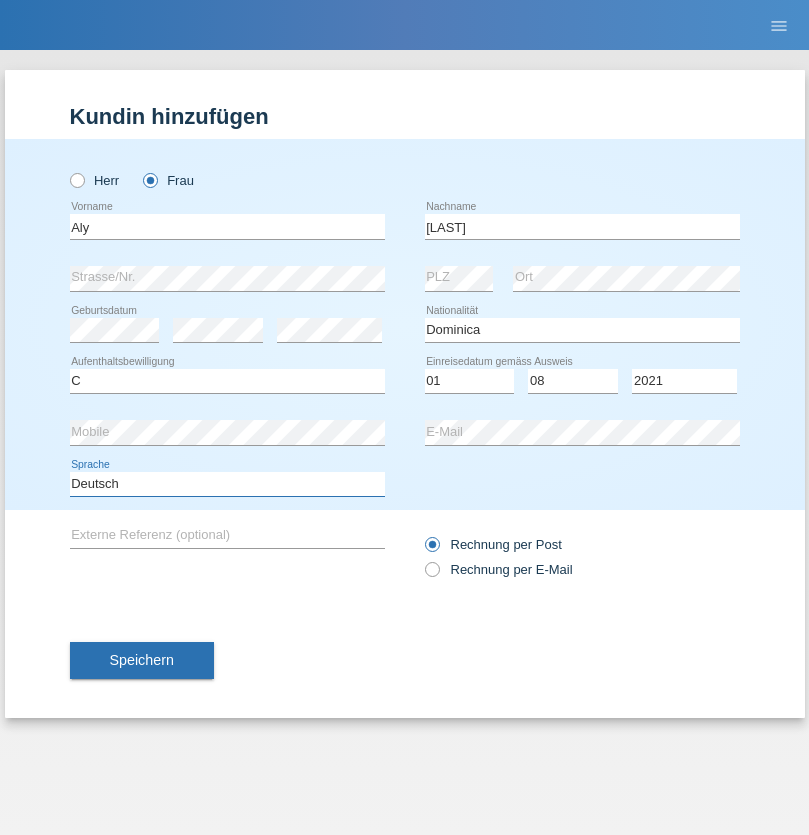 select on "en" 